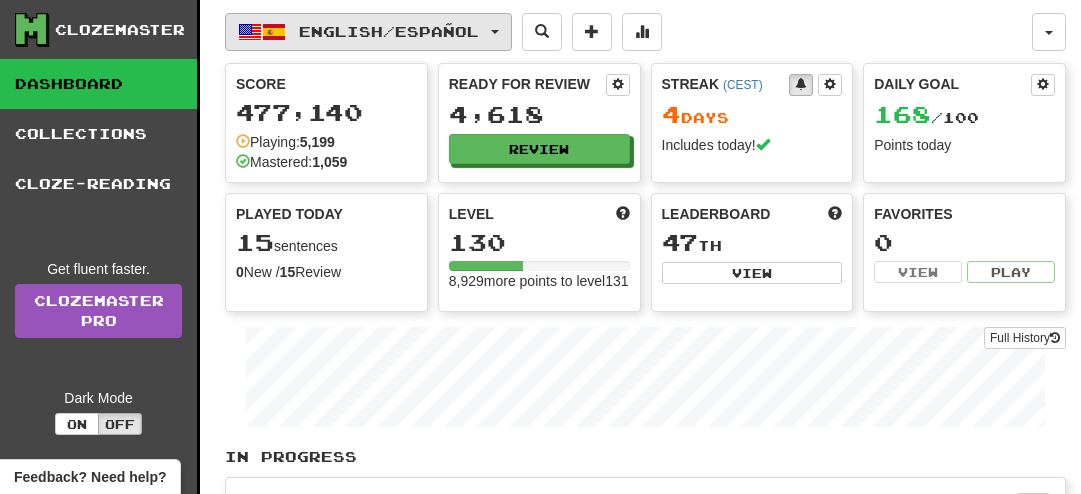 scroll, scrollTop: 0, scrollLeft: 0, axis: both 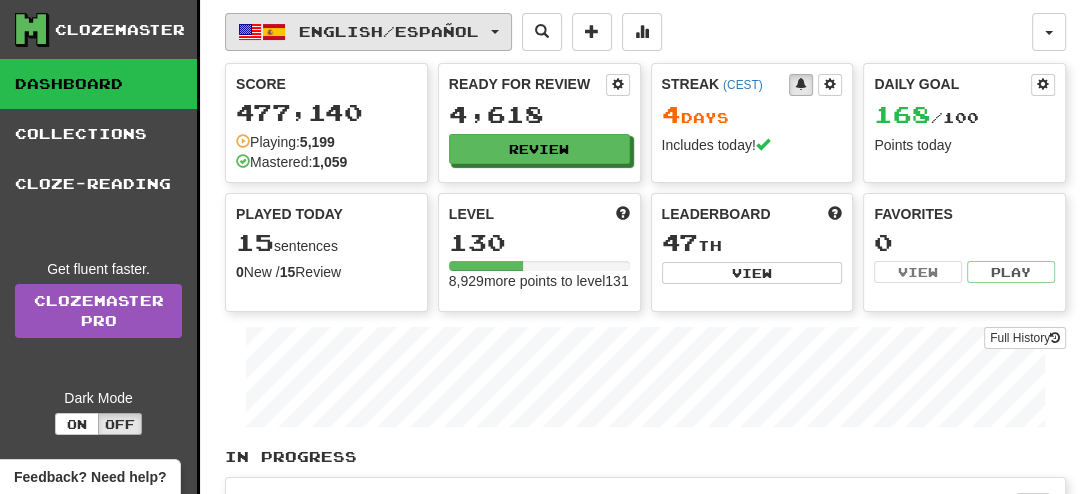 click on "English  /  Español" at bounding box center [389, 31] 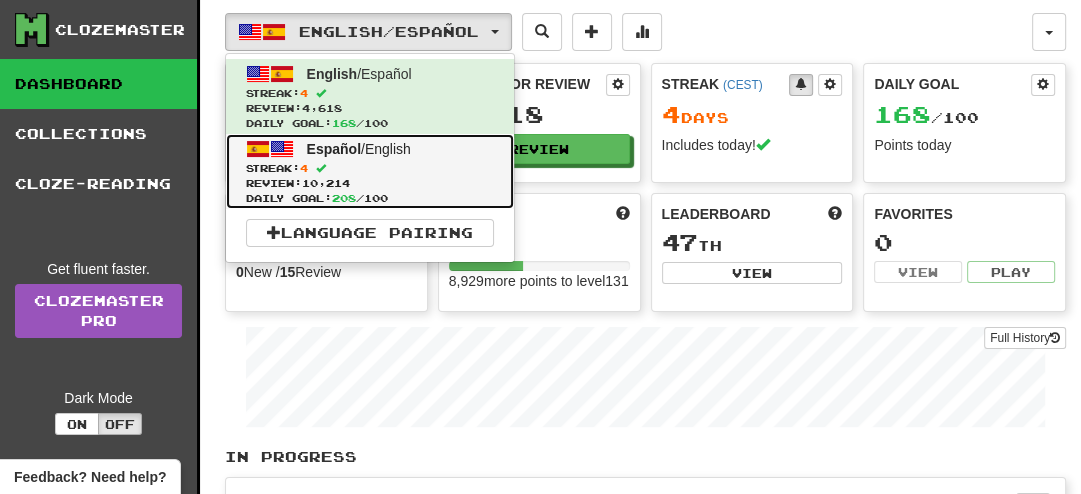 click on "Español" at bounding box center [334, 149] 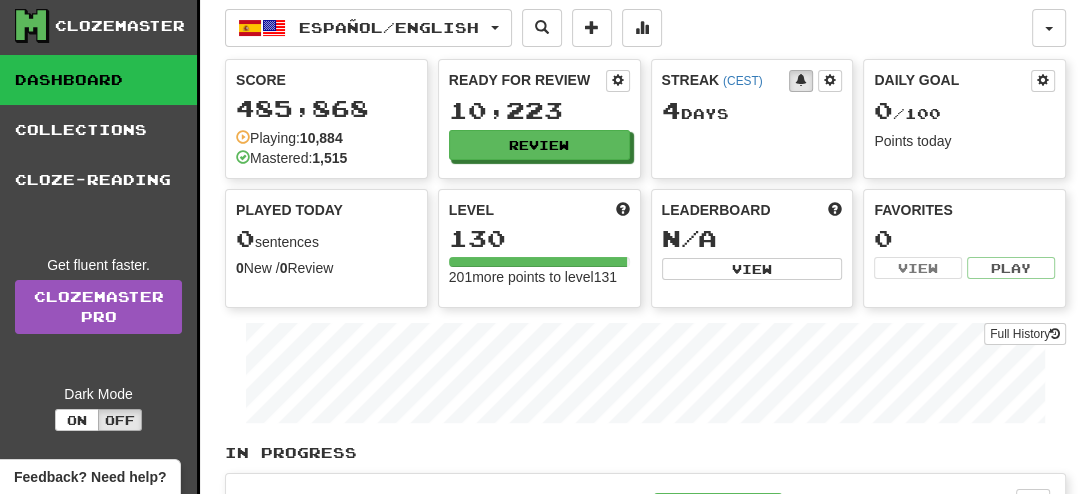 scroll, scrollTop: 4, scrollLeft: 0, axis: vertical 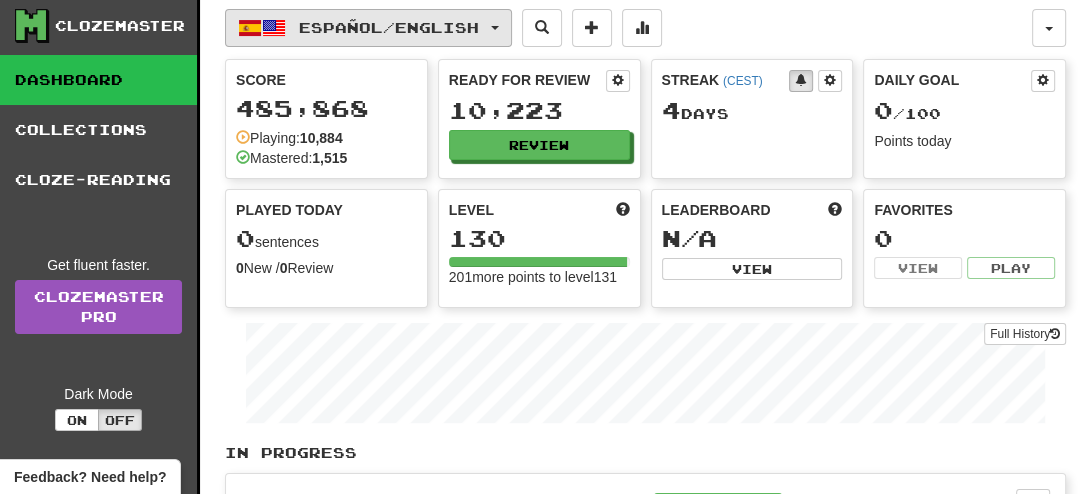 click on "Español  /  English" at bounding box center [389, 27] 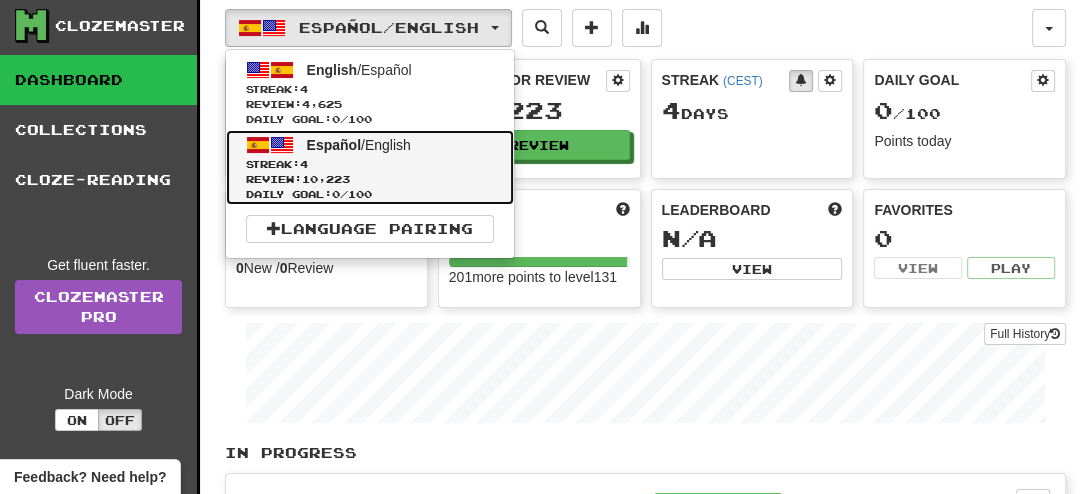click on "Español" at bounding box center (334, 145) 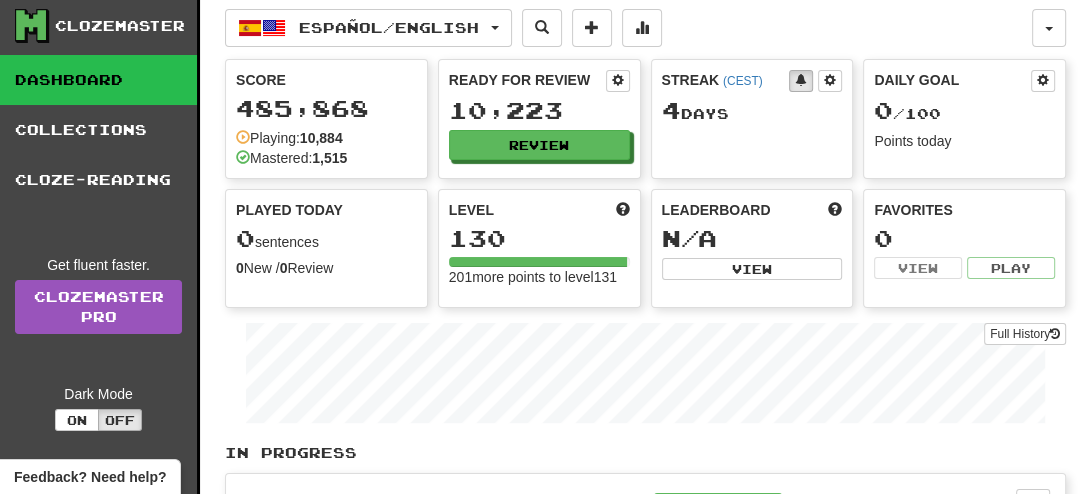 scroll, scrollTop: 375, scrollLeft: 0, axis: vertical 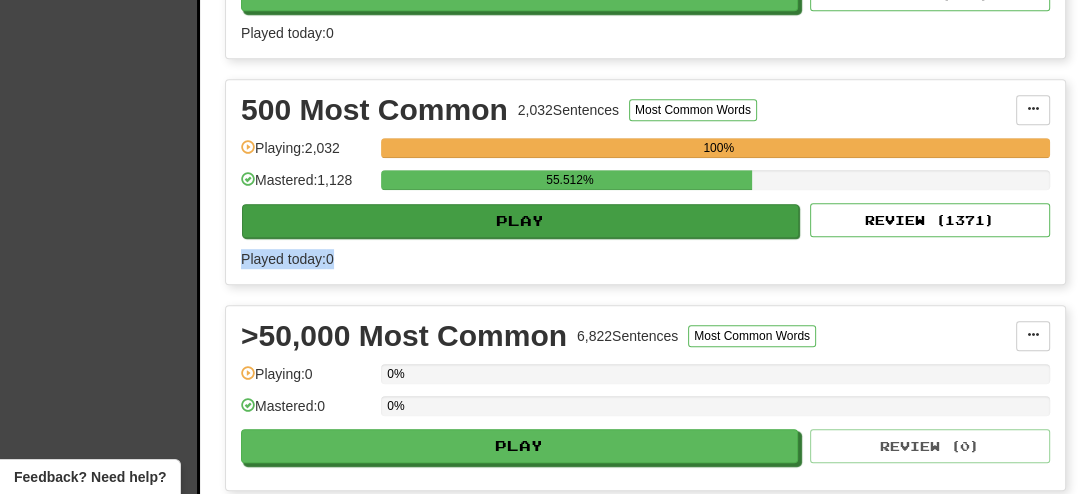 click on "500 Most Common 2,032  Sentences Most Common Words Manage Sentences Unpin from Dashboard  Playing:  2,032 100%  Mastered:  1,128 55.512% Play Review ( 1371 ) Played today:  0" at bounding box center [645, 182] 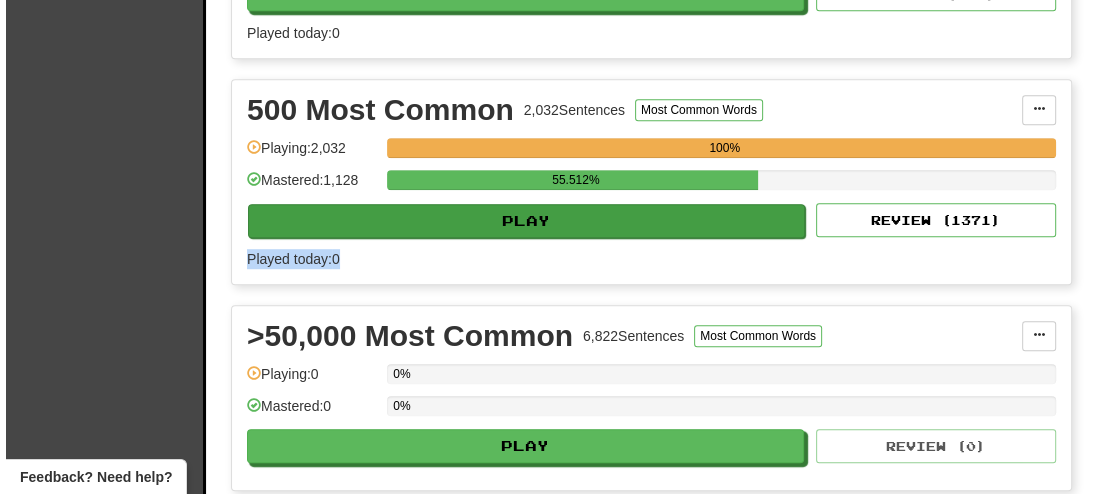 scroll, scrollTop: 851, scrollLeft: 0, axis: vertical 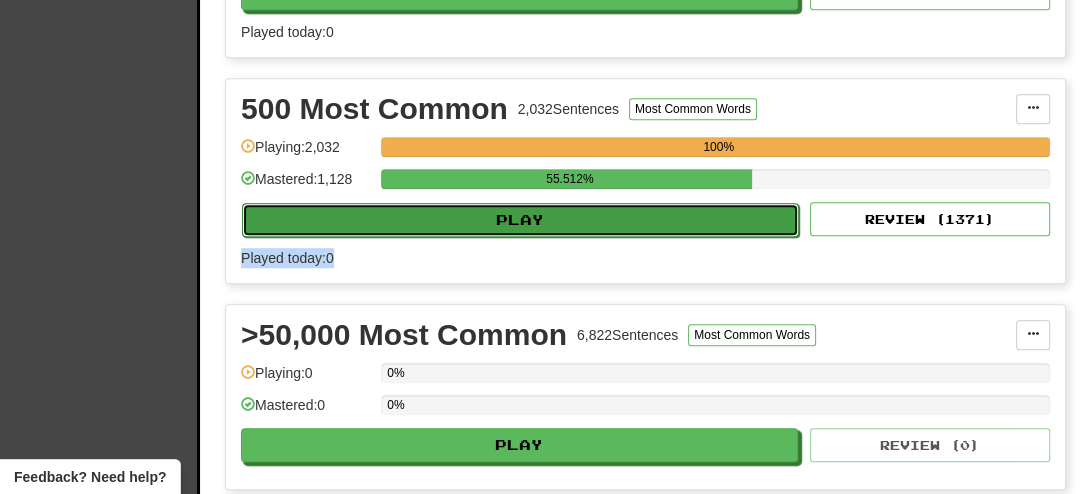 click on "Play" at bounding box center (520, 220) 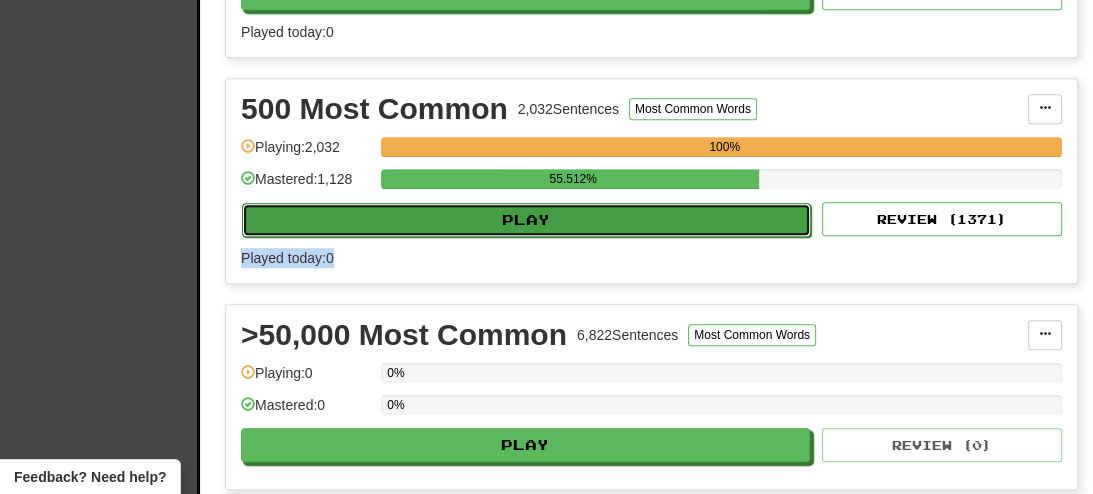 select on "**" 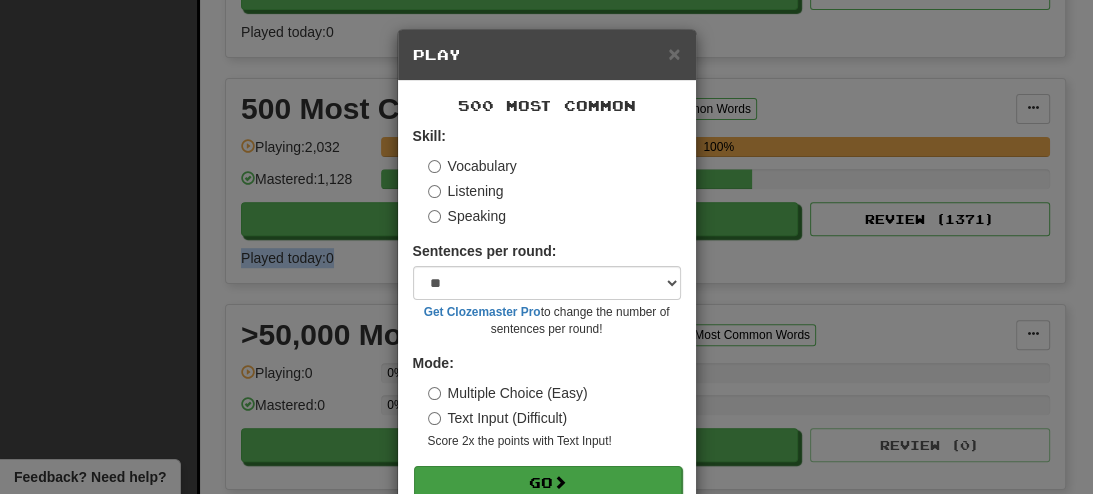 scroll, scrollTop: 2, scrollLeft: 0, axis: vertical 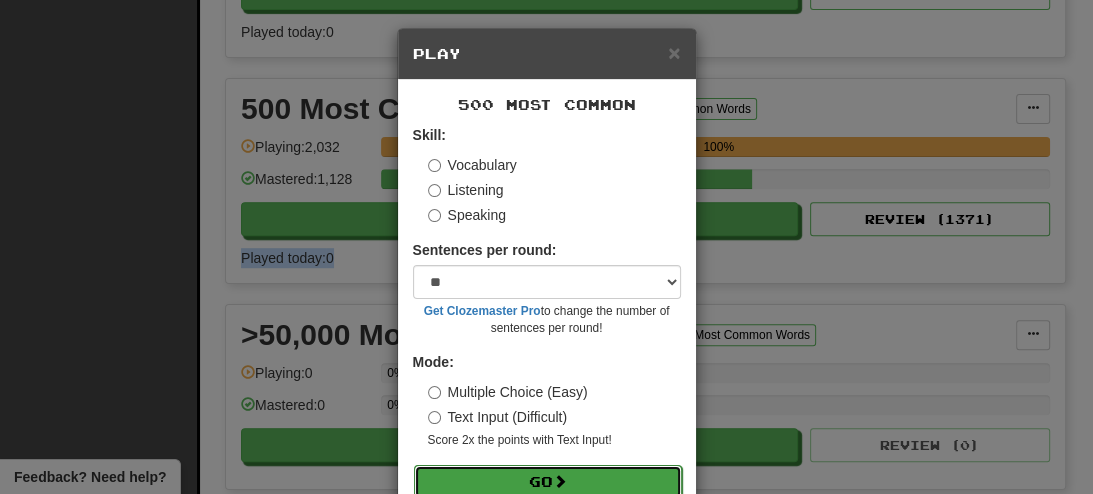 click on "Go" at bounding box center (548, 482) 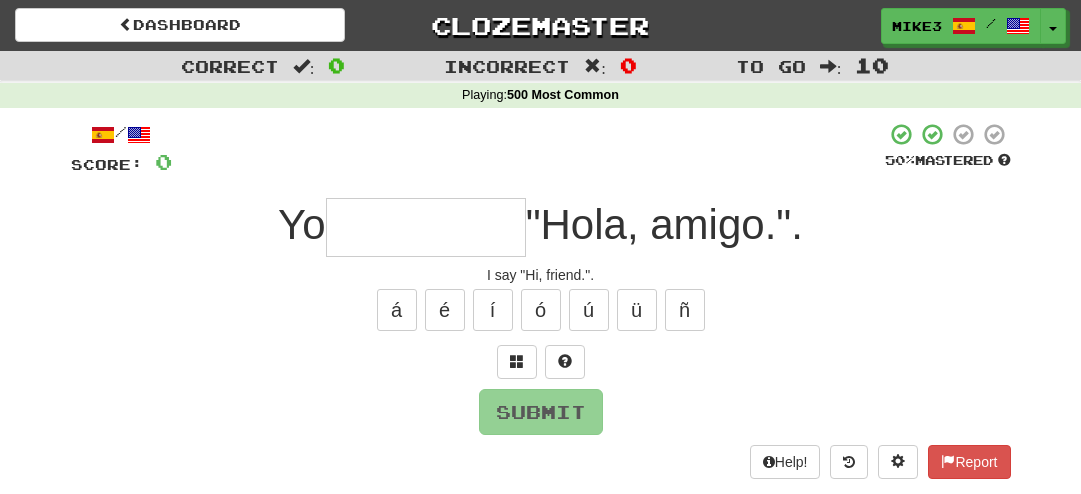 scroll, scrollTop: 3, scrollLeft: 0, axis: vertical 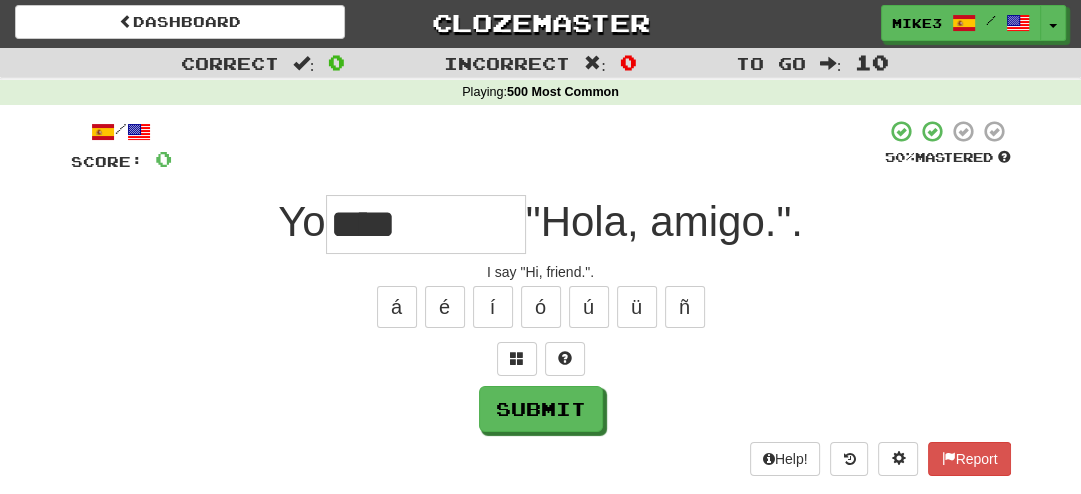 type on "****" 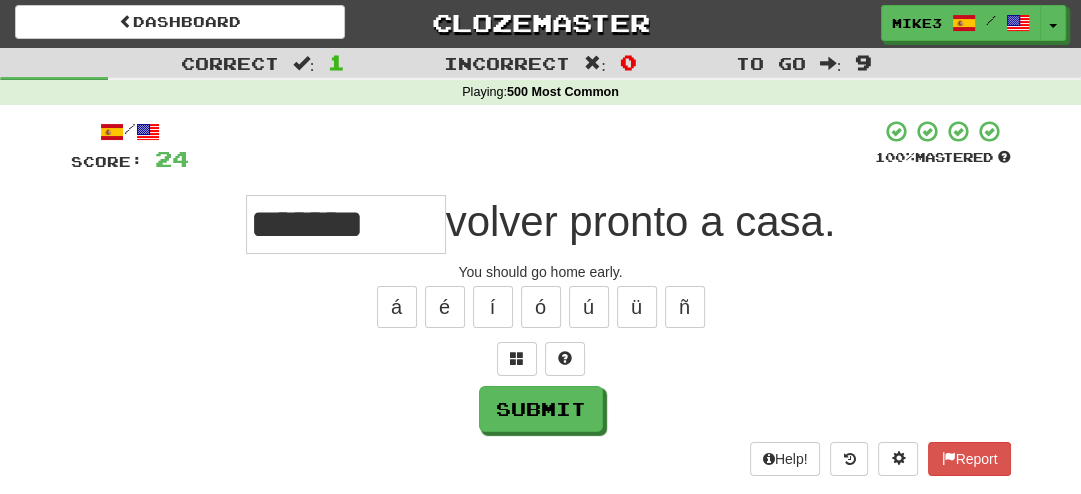 type on "********" 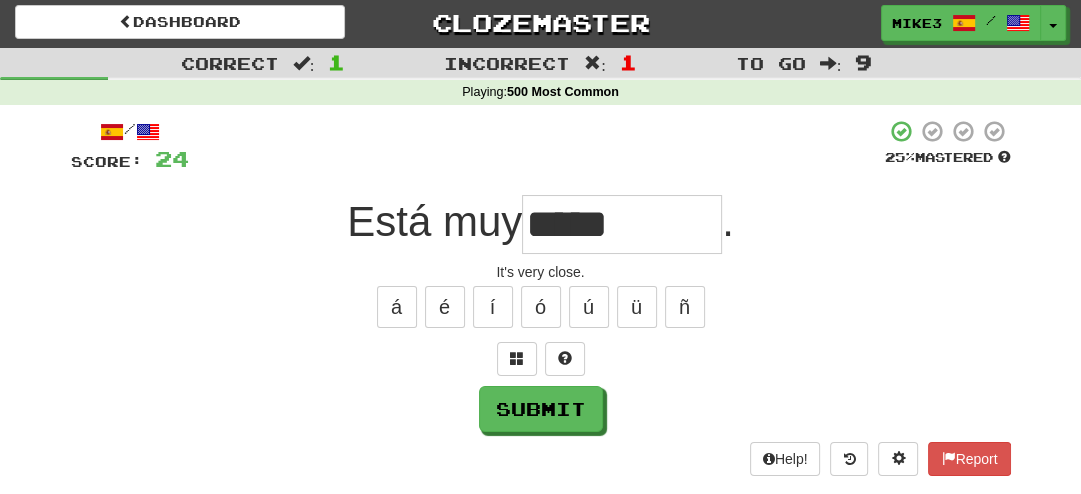 type on "*****" 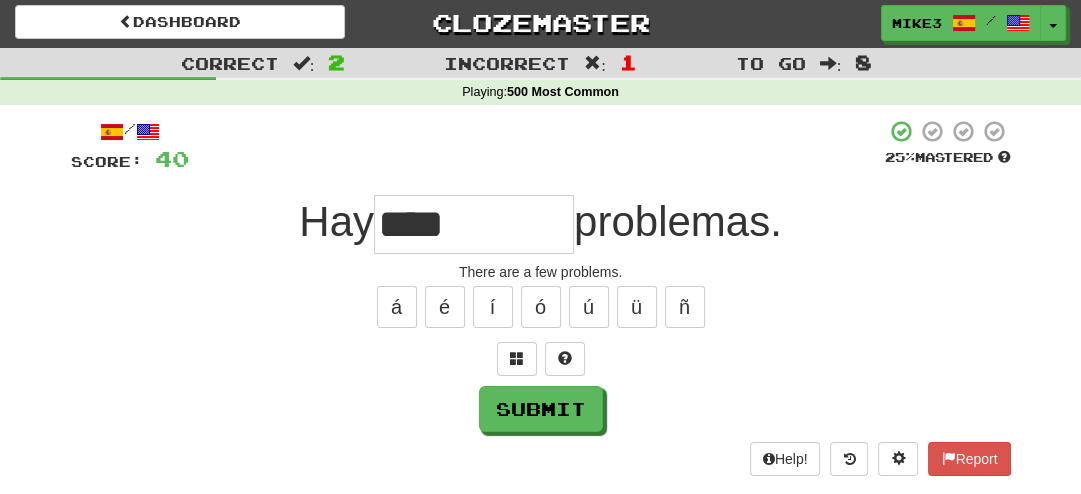 type on "*******" 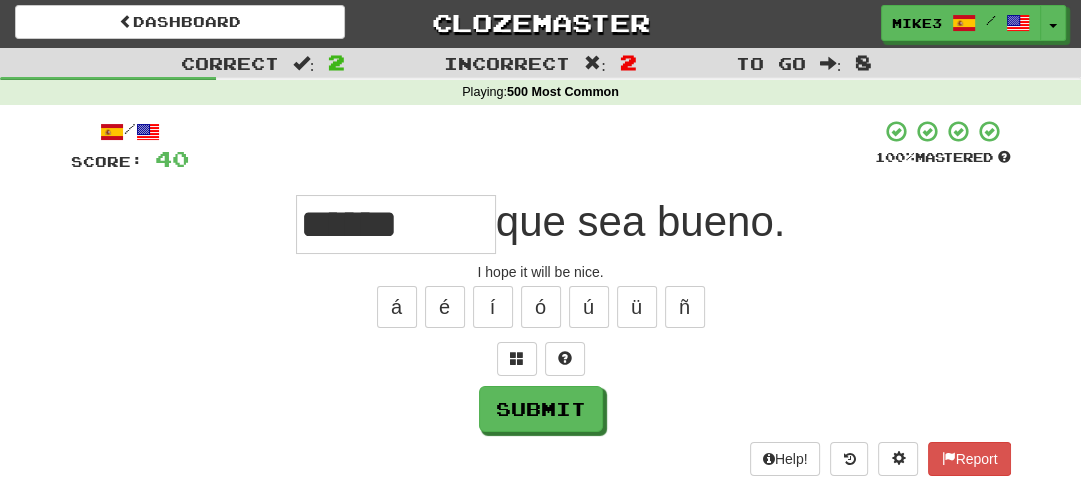 type on "******" 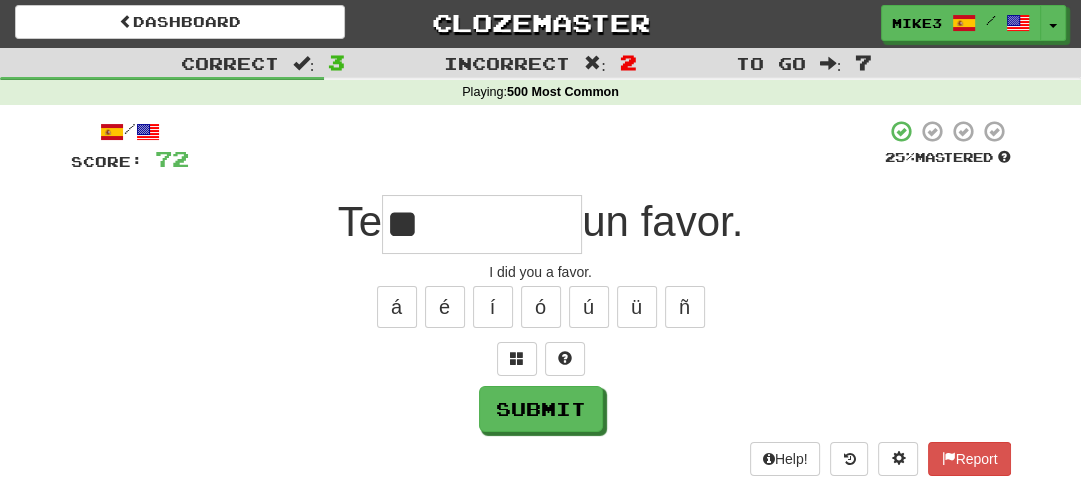 type on "*" 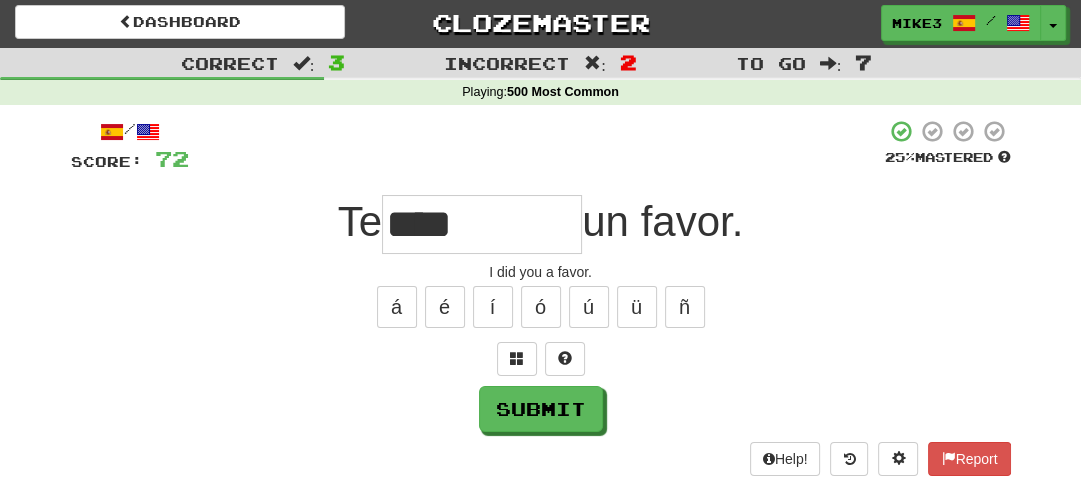 type on "****" 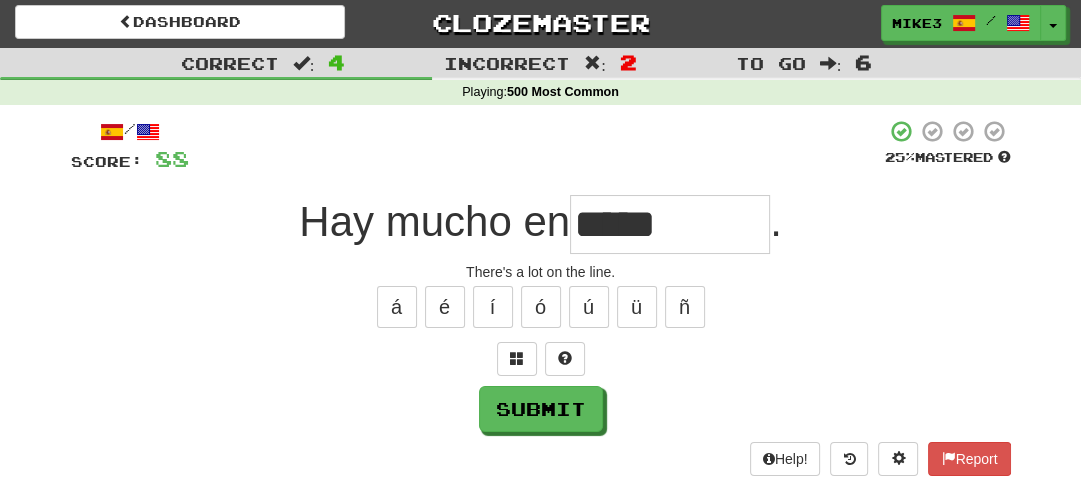 type on "*" 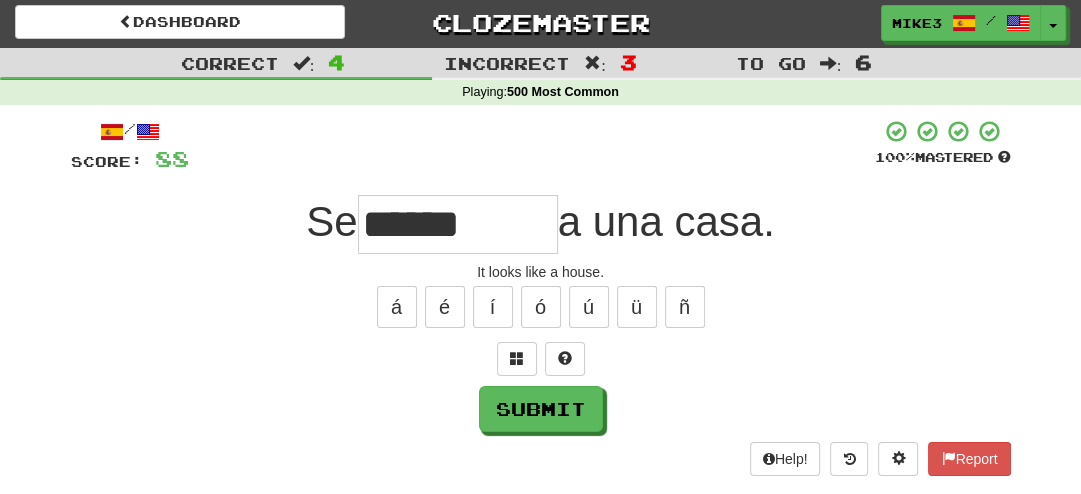 type on "******" 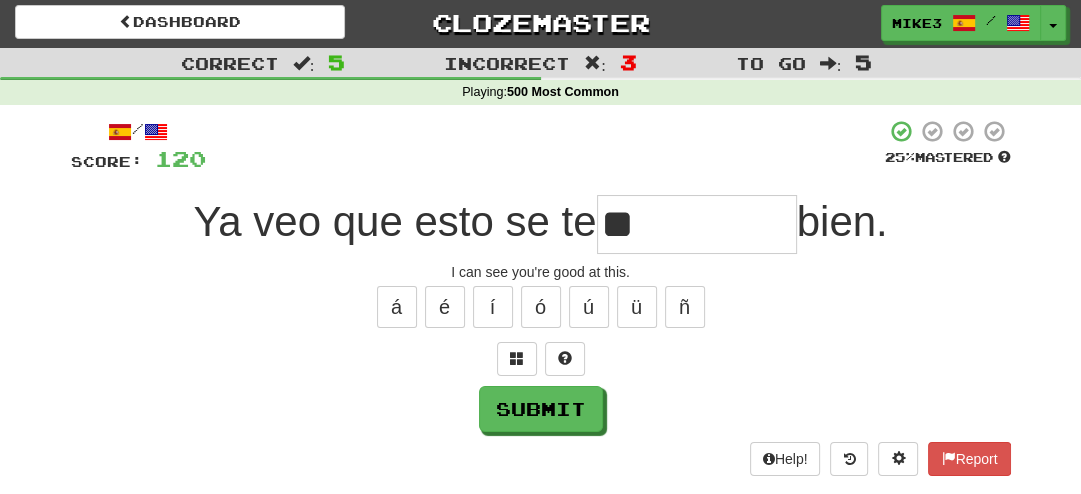 type on "**" 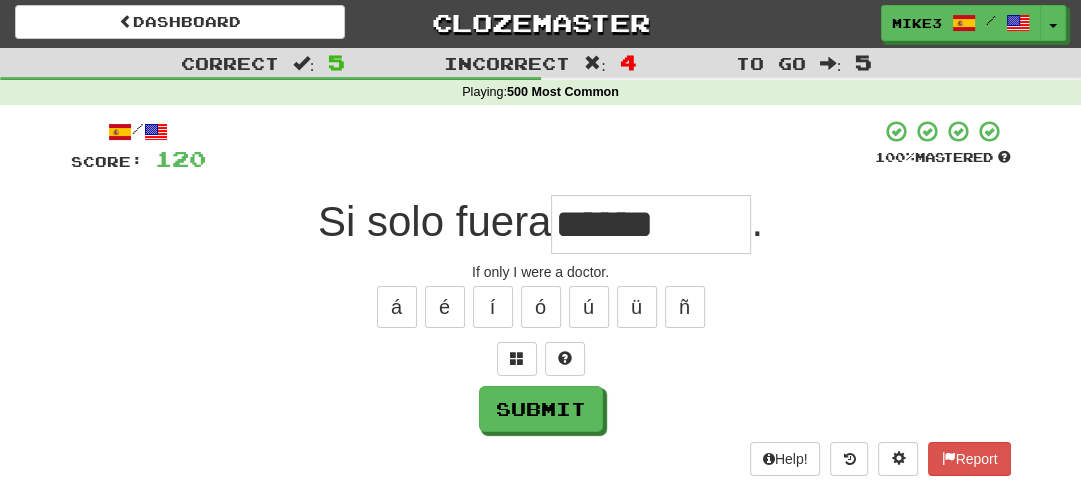 type on "******" 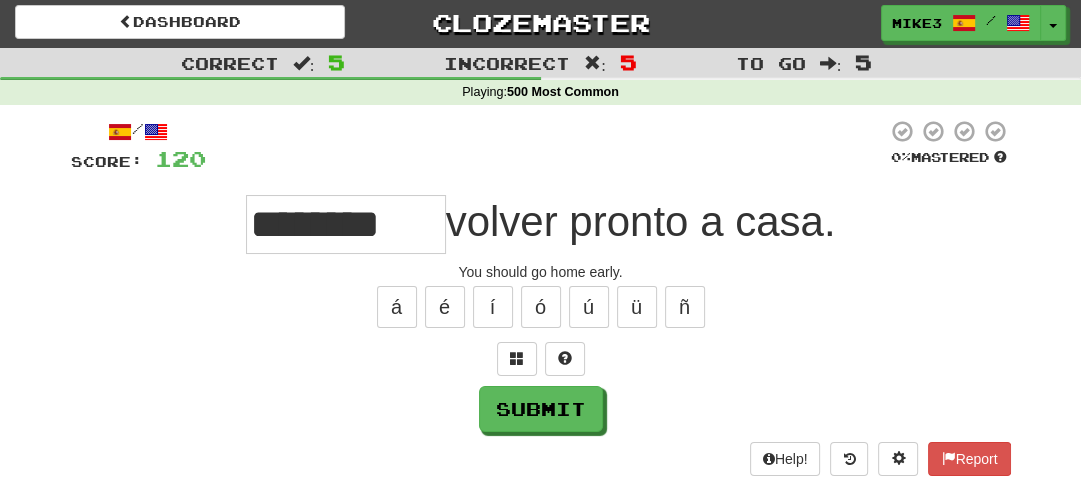 type on "********" 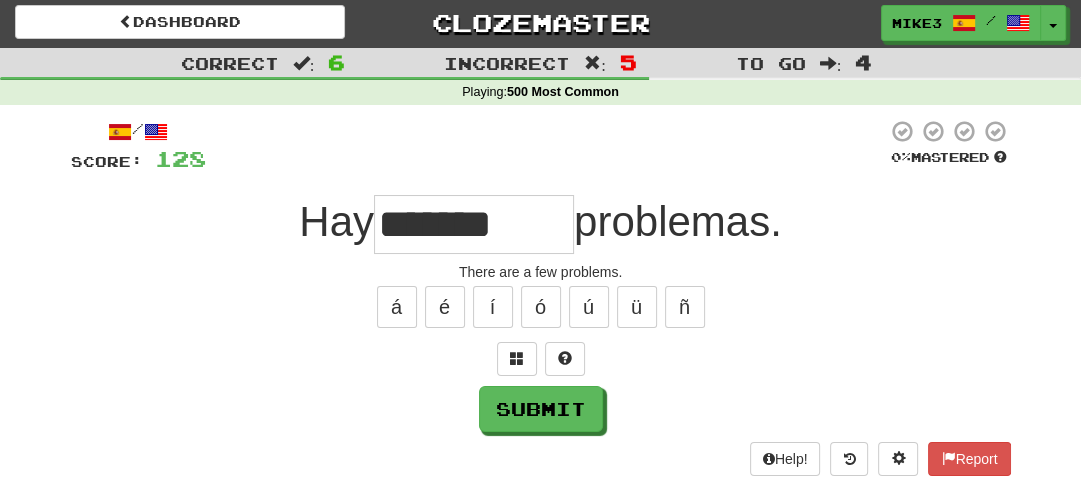 type on "*******" 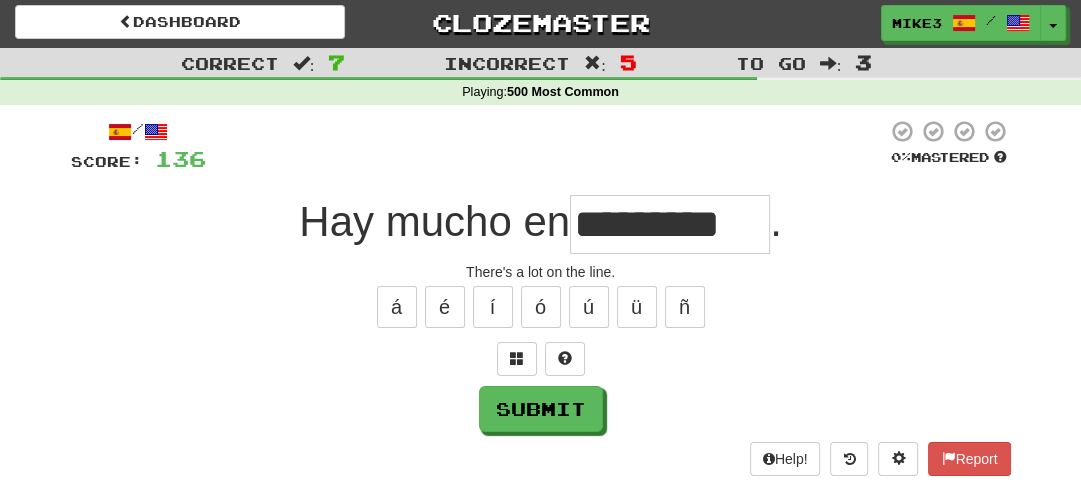 scroll, scrollTop: 0, scrollLeft: 3, axis: horizontal 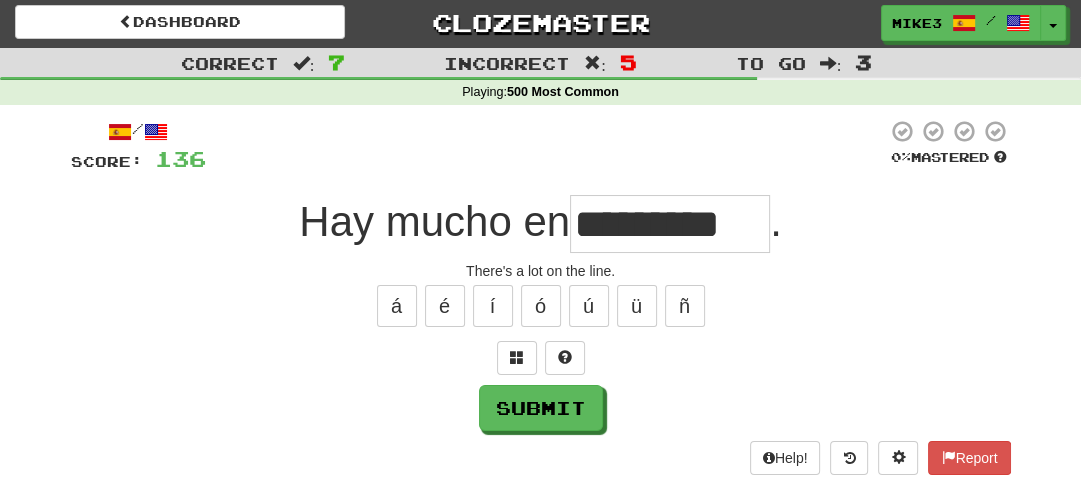 type on "*****" 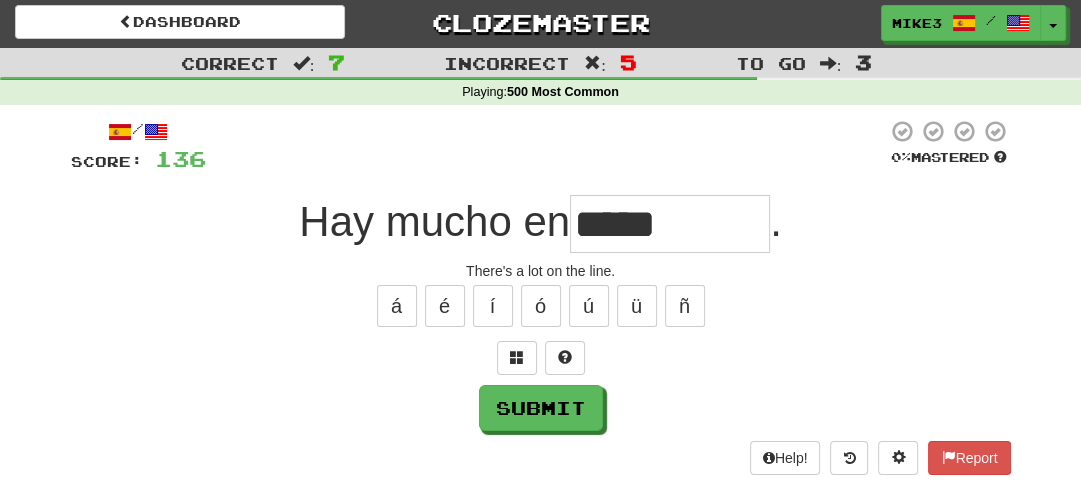 scroll, scrollTop: 0, scrollLeft: 0, axis: both 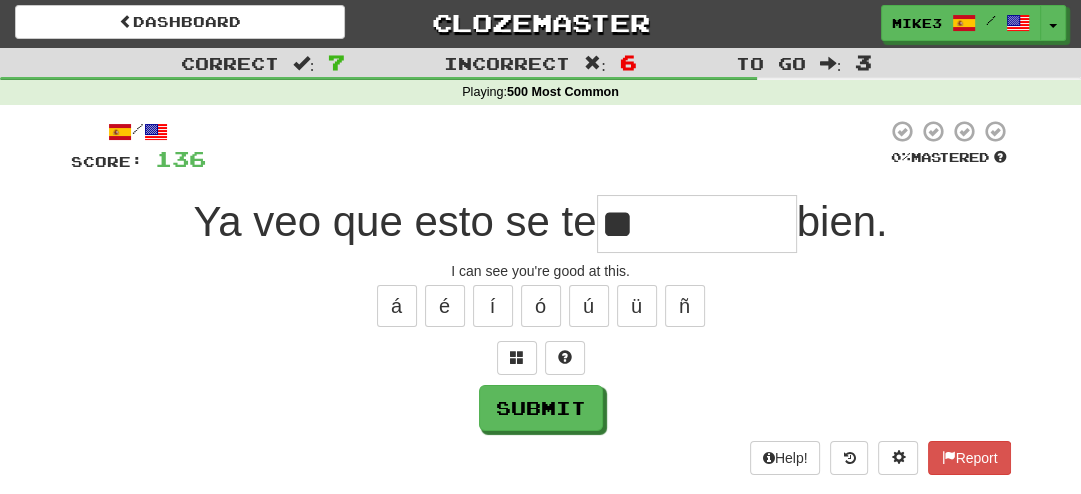 type on "**" 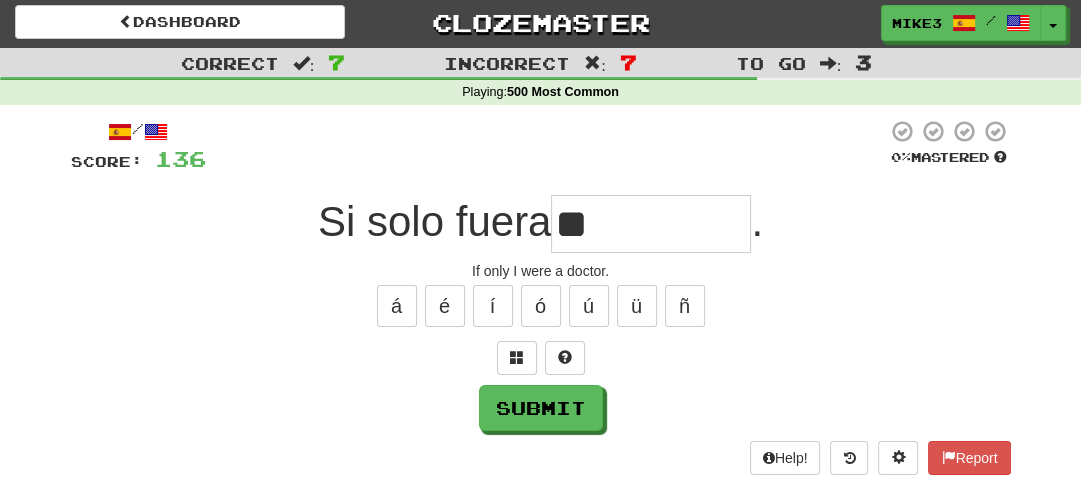 type on "*" 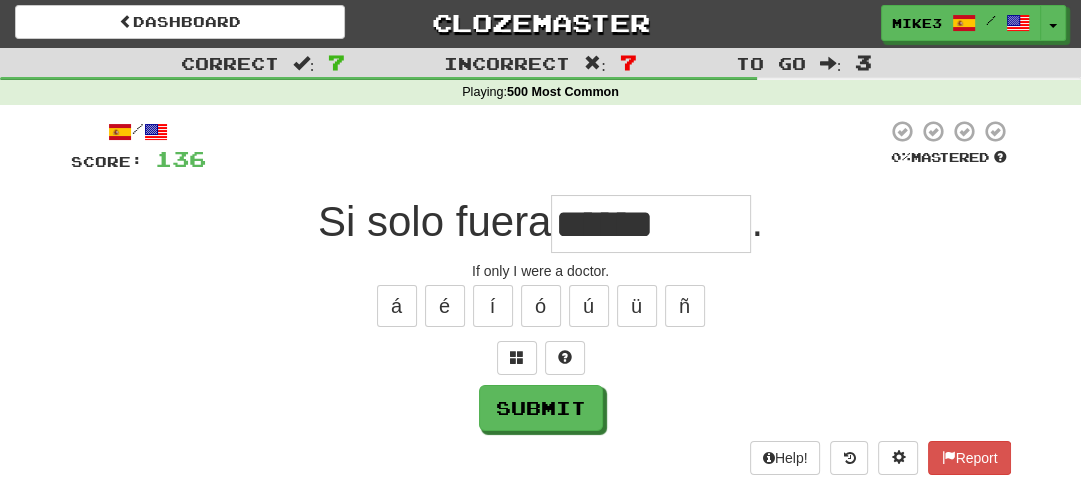 type on "******" 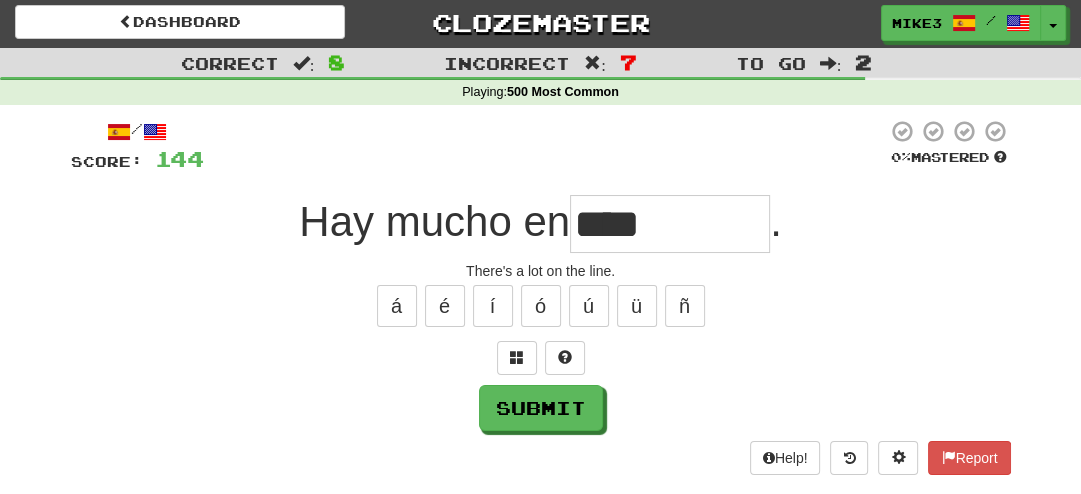 type on "*****" 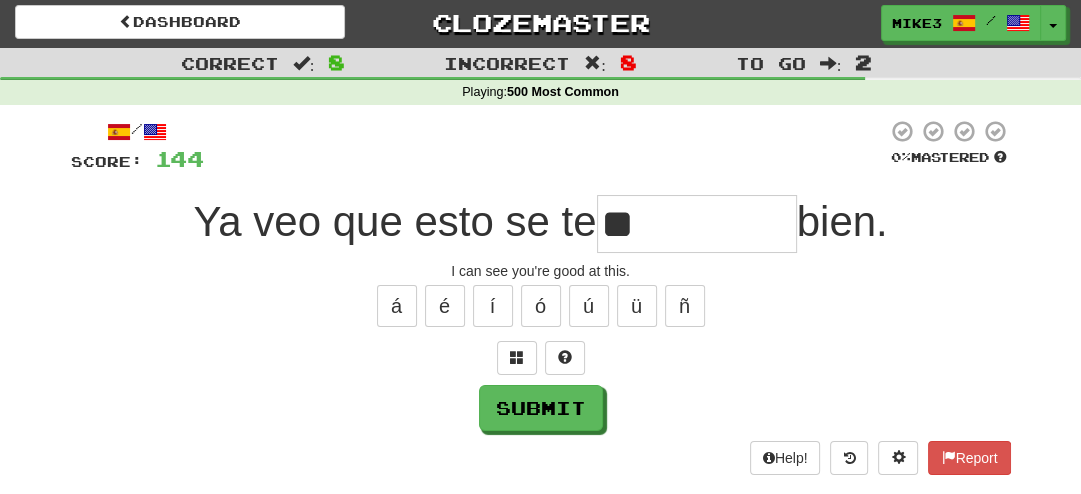 type on "**" 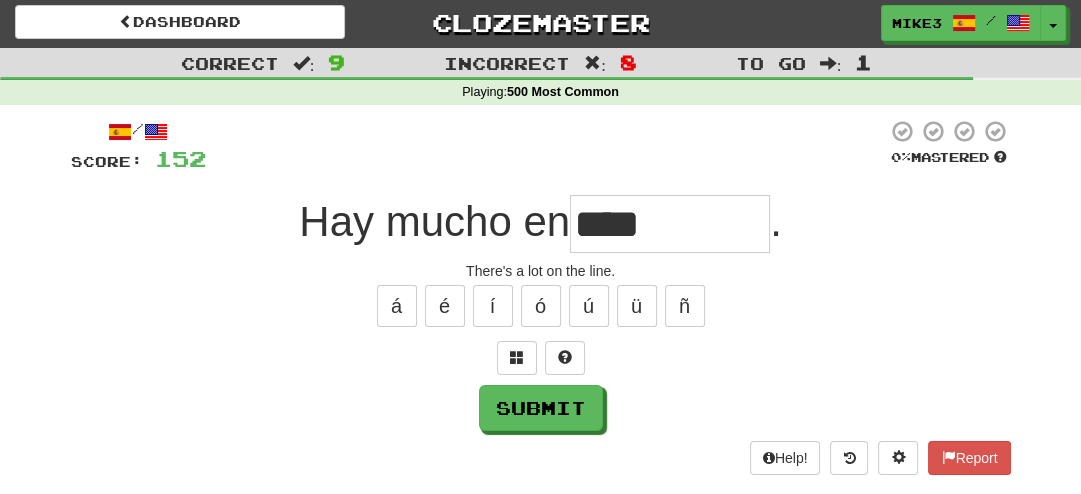 type on "*****" 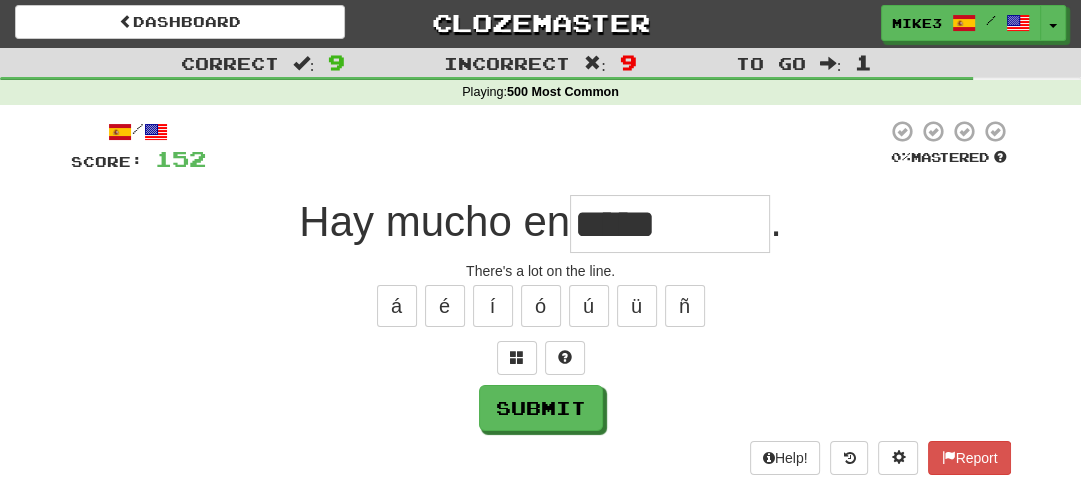 type on "*****" 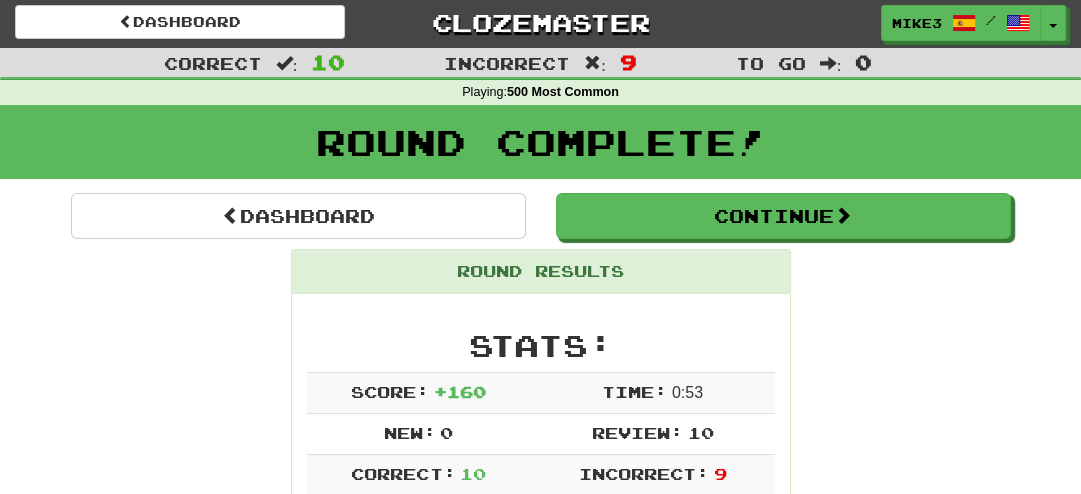 scroll, scrollTop: 2, scrollLeft: 0, axis: vertical 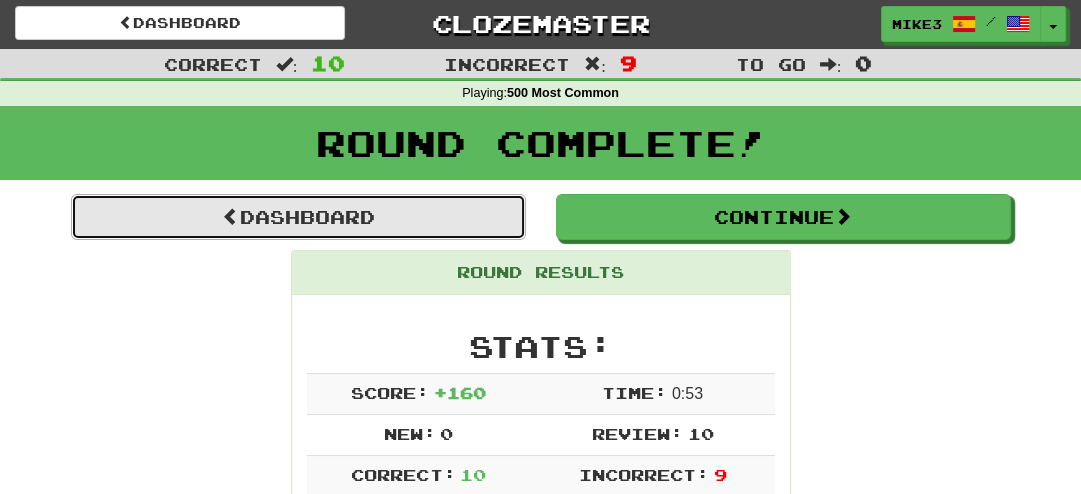 click on "Dashboard" at bounding box center [298, 217] 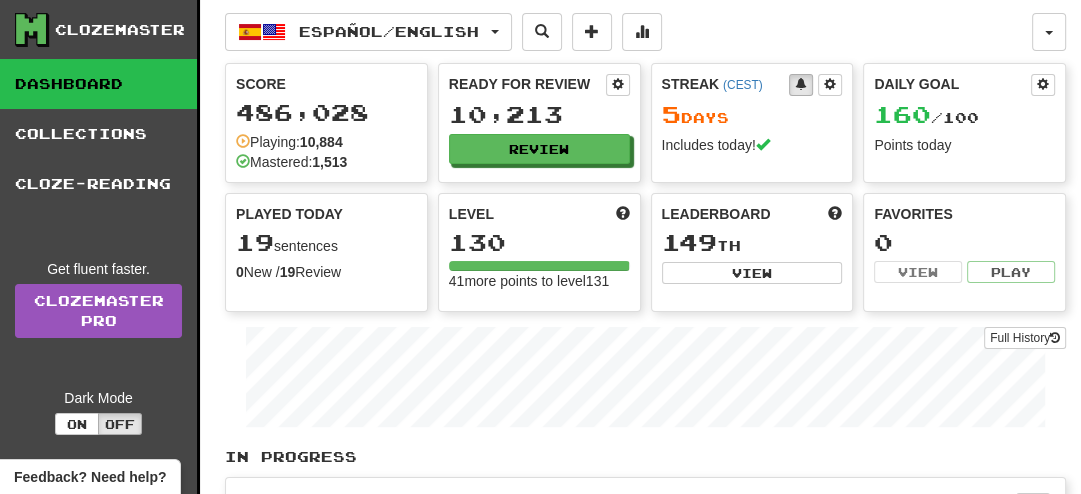 scroll, scrollTop: 1, scrollLeft: 0, axis: vertical 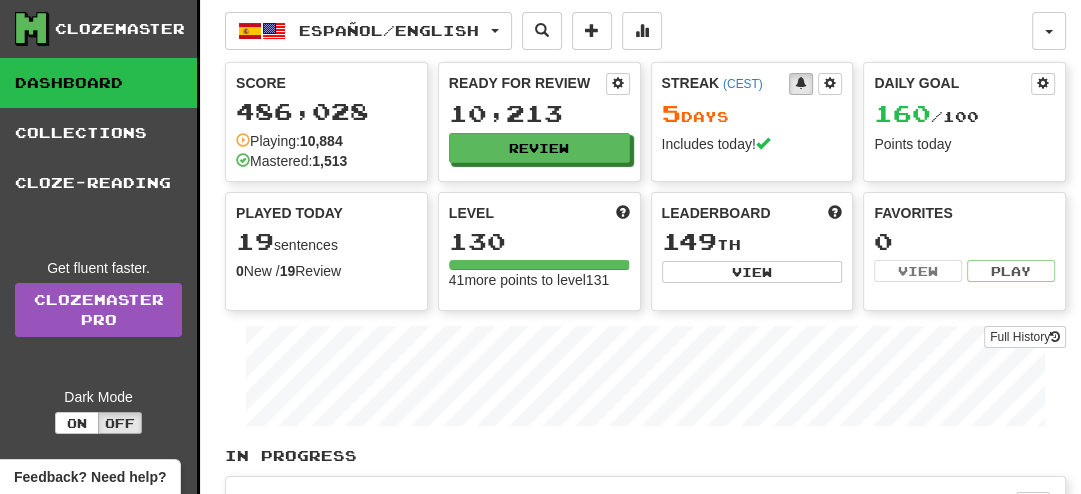 click on "Español  /  English English  /  Español Streak:  4   Review:  4,625 Daily Goal:  0  /  100 Español  /  English Streak:  5   Review:  10,213 Daily Goal:  160  /  100  Language Pairing Username: Mike3 Edit  Account  Notifications  Activity Feed  Profile  Leaderboard  Forum  Logout Score 486,028  Playing:  10,884  Mastered:  1,513 Ready for Review 10,213   Review Streak   ( CEST ) 5  Day s Includes today!  Daily Goal 160  /  100 Points today Played Today 19  sentences 0  New /  19  Review Full History  Level 130 41  more points to level  131 Leaderboard 149 th View Favorites 0 View Play Full History  In Progress 1,000 Most Common 3,936  Sentences Most Common Words Manage Sentences Unpin from Dashboard  Playing:  1,258 31.961%  Mastered:  47 1.194% Play Review ( 1258 ) Played today:  0 100 Most Common 261  Sentences Most Common Words Manage Sentences Unpin from Dashboard  Playing:  261 100%  Mastered:  243 93.103% Play Review ( 261 ) Played today:  0 500 Most Common 2,032  Sentences Most Common Words 2,032 )" at bounding box center [645, 840] 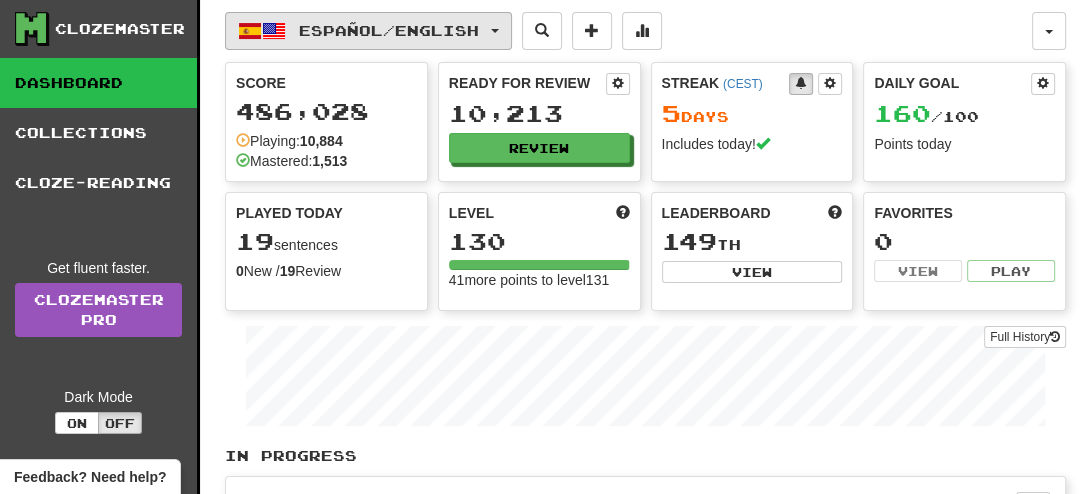click on "Español  /  English" at bounding box center (389, 30) 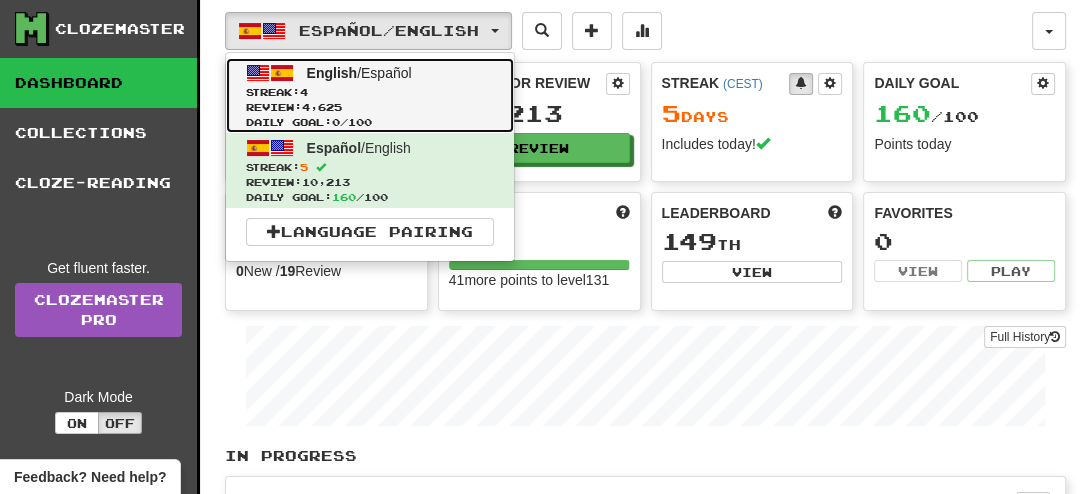 click on "4" at bounding box center (304, 92) 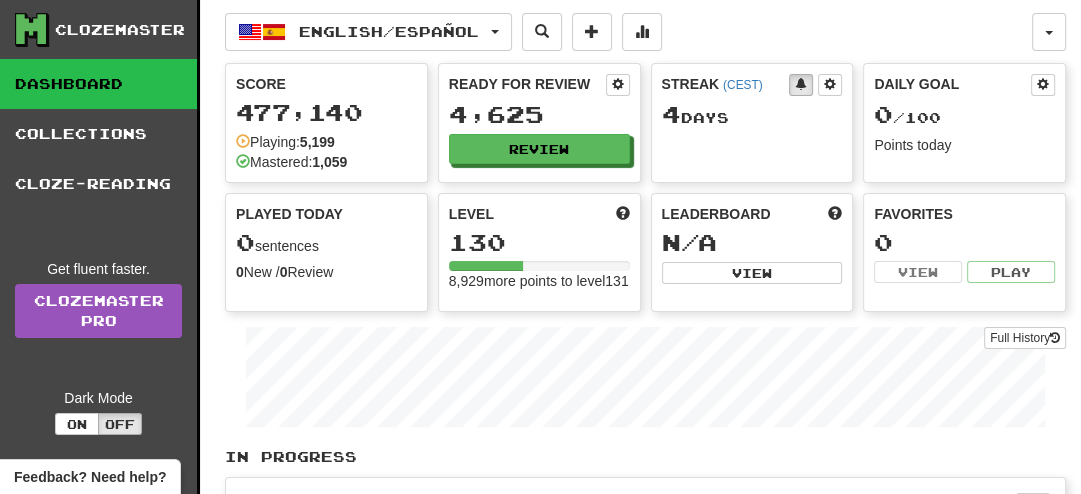 scroll, scrollTop: 0, scrollLeft: 0, axis: both 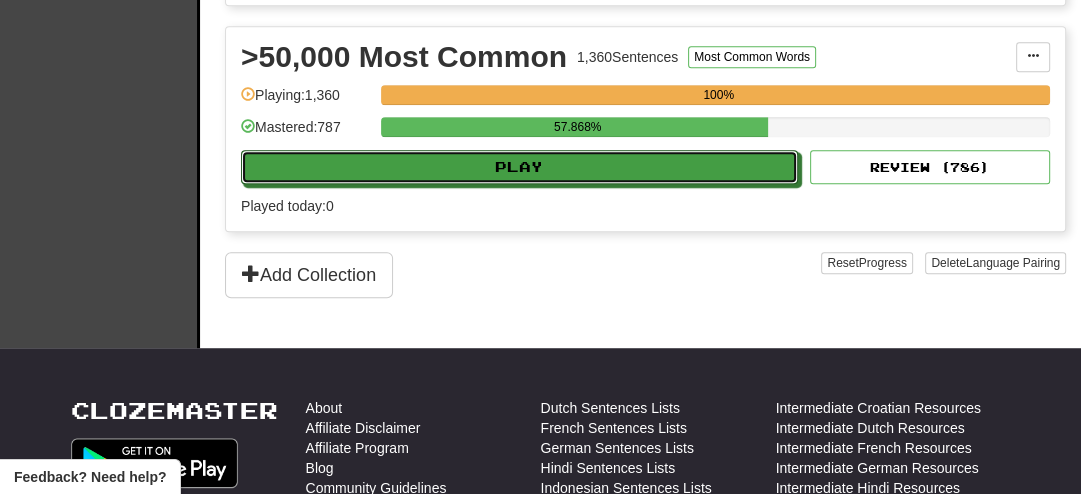 click on "Play" at bounding box center [519, 167] 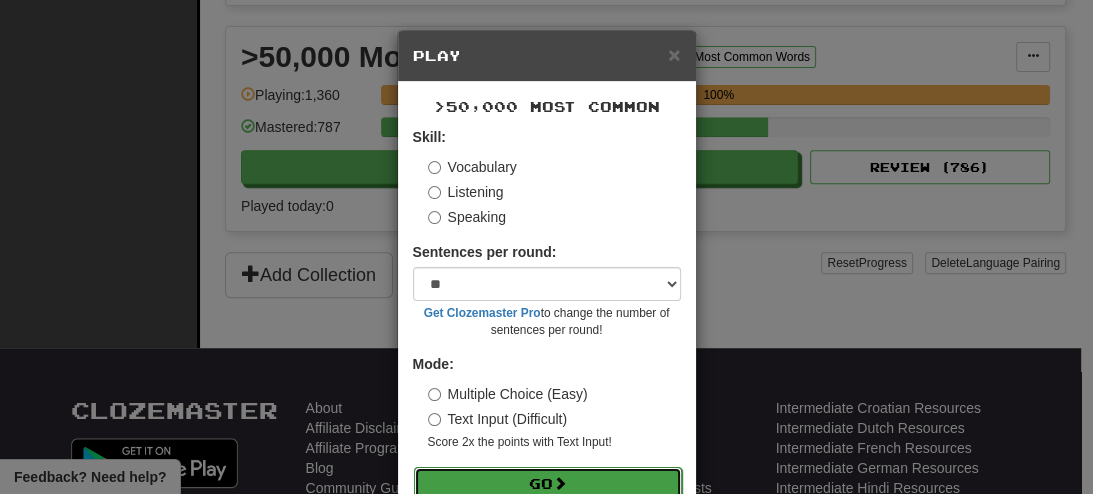 click on "Go" at bounding box center [548, 484] 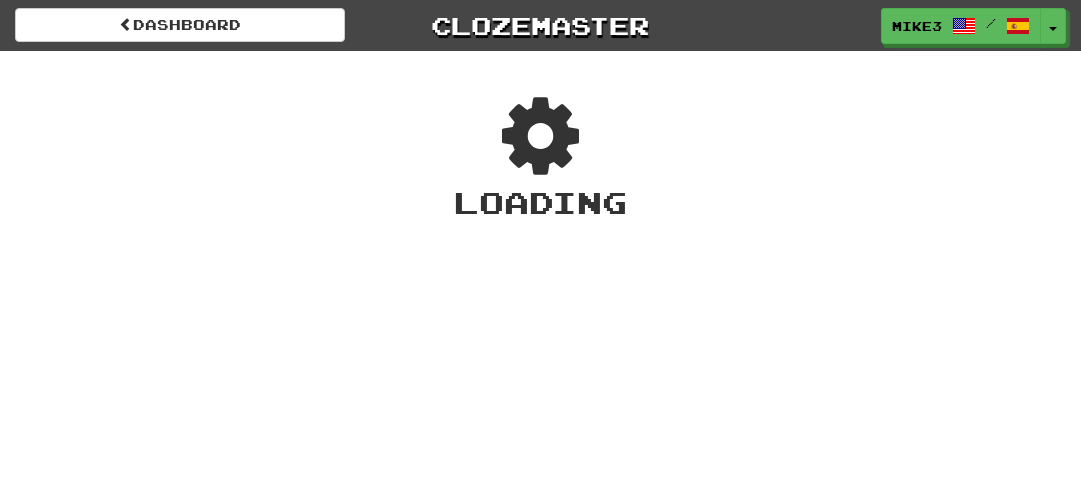 scroll, scrollTop: 0, scrollLeft: 0, axis: both 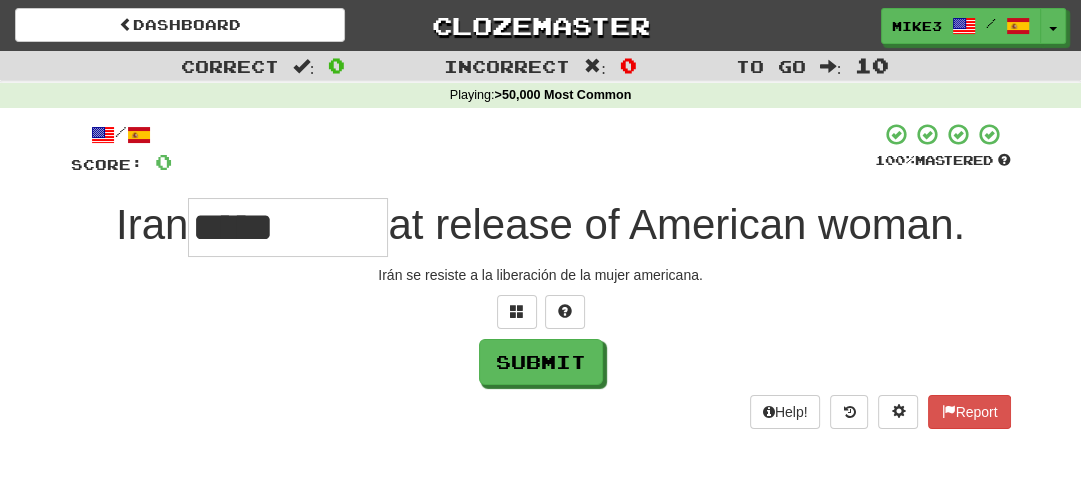 type on "*****" 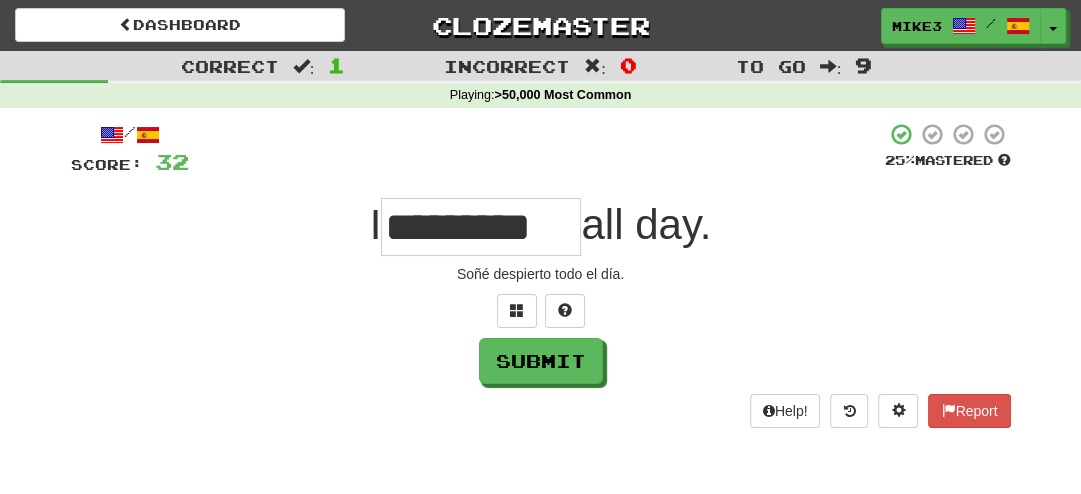 scroll, scrollTop: 0, scrollLeft: 5, axis: horizontal 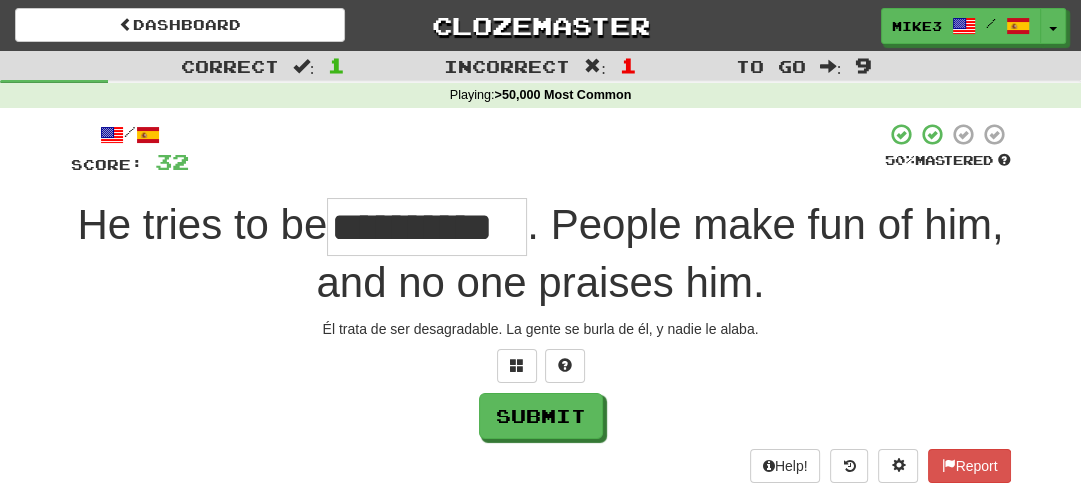 type on "*********" 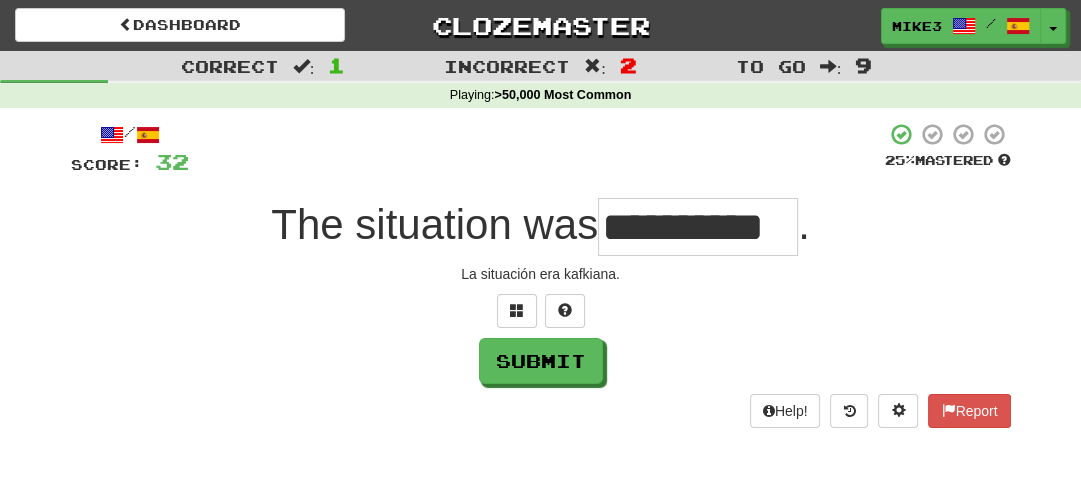 scroll, scrollTop: 0, scrollLeft: 22, axis: horizontal 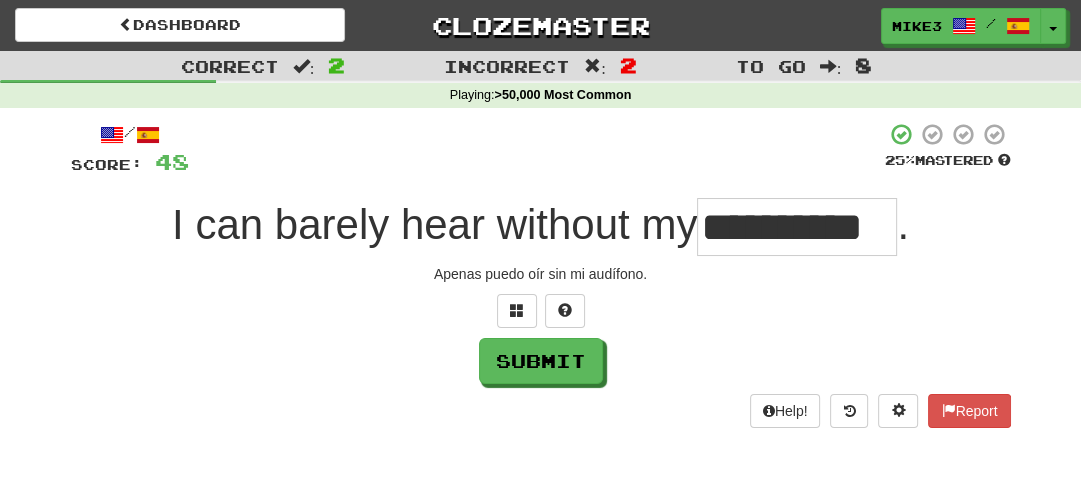 type on "********" 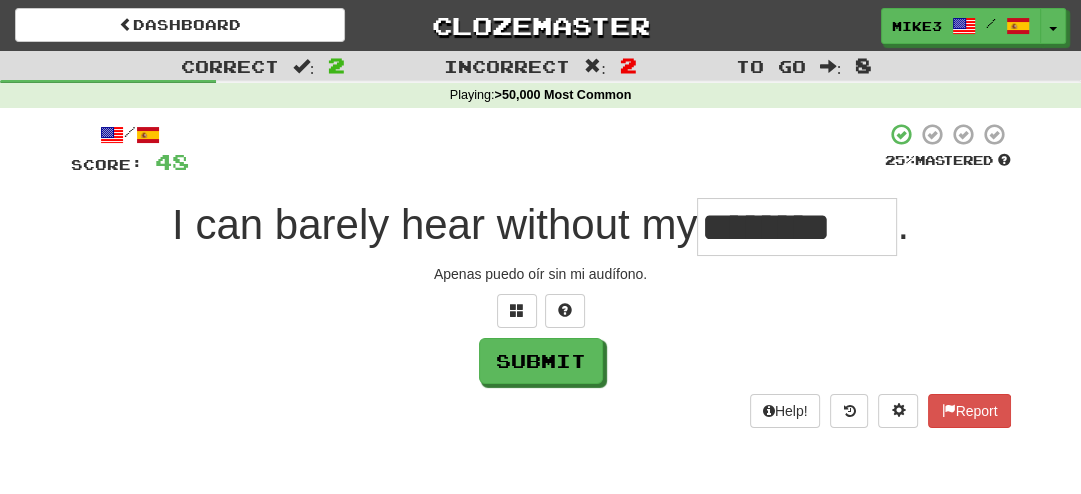 scroll, scrollTop: 0, scrollLeft: 0, axis: both 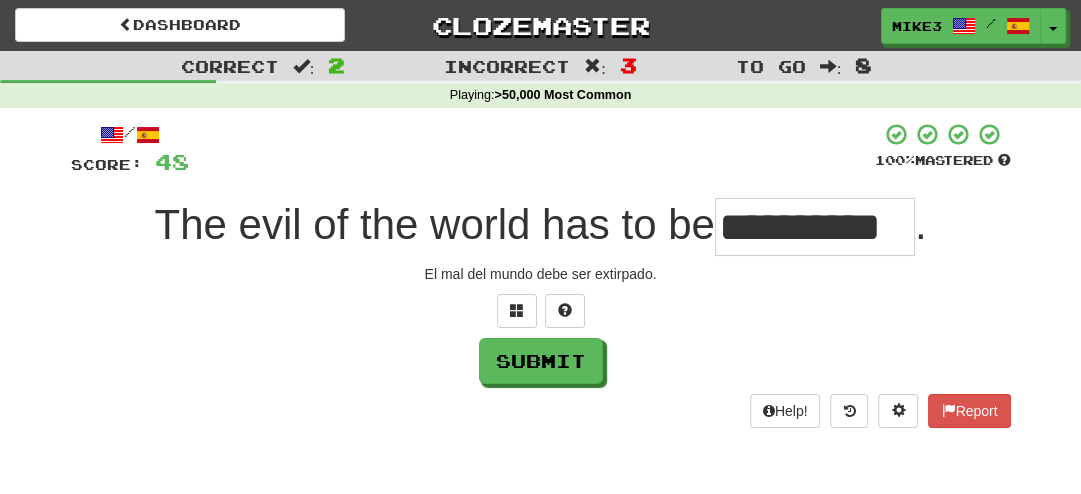 type on "**********" 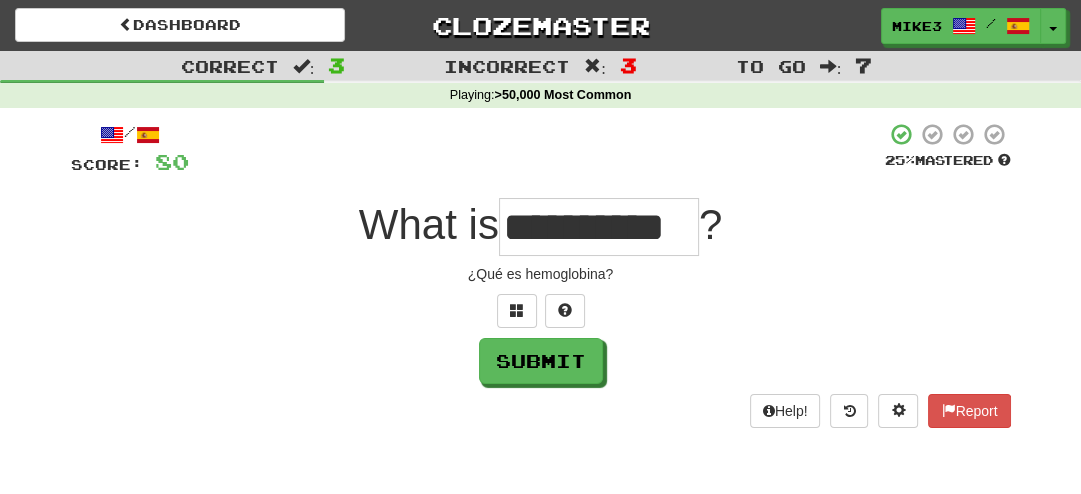 scroll, scrollTop: 0, scrollLeft: 24, axis: horizontal 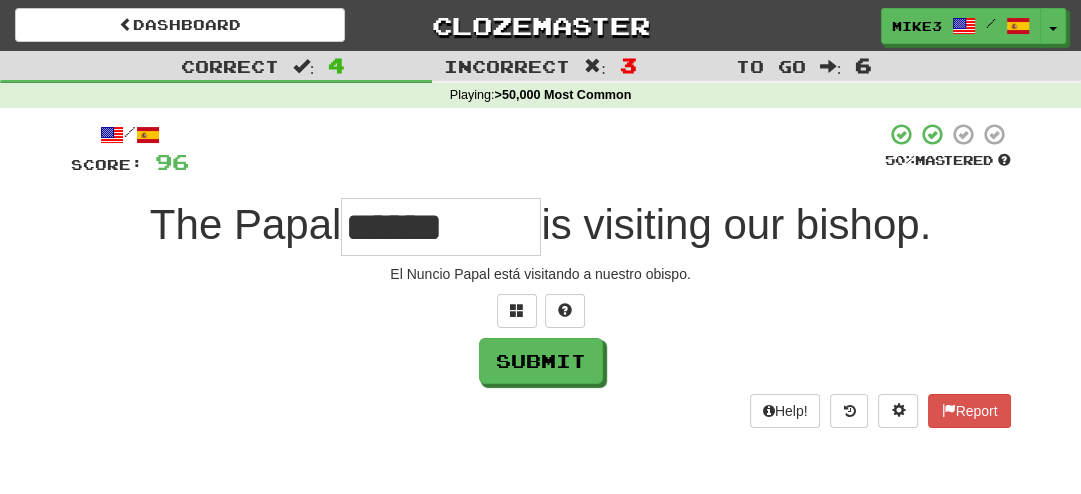 type on "******" 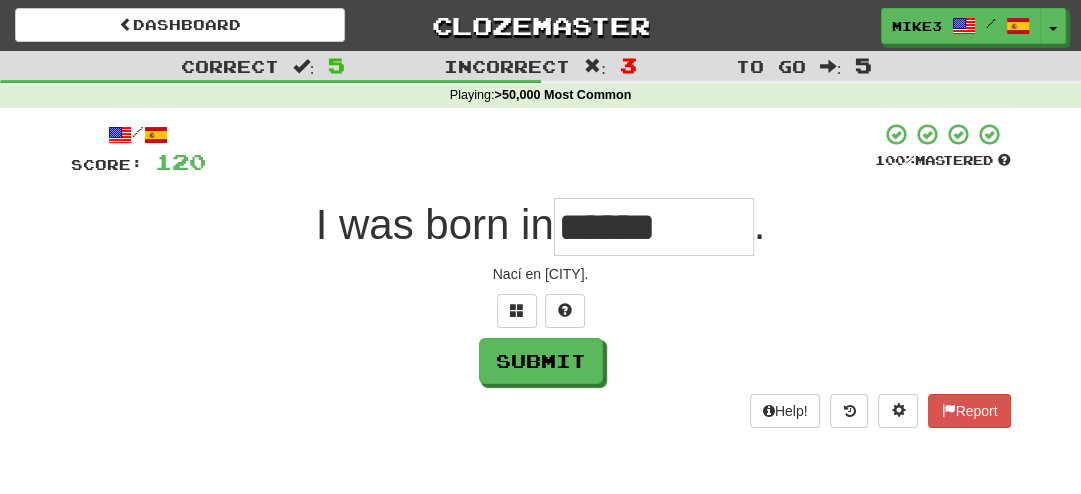 type on "*" 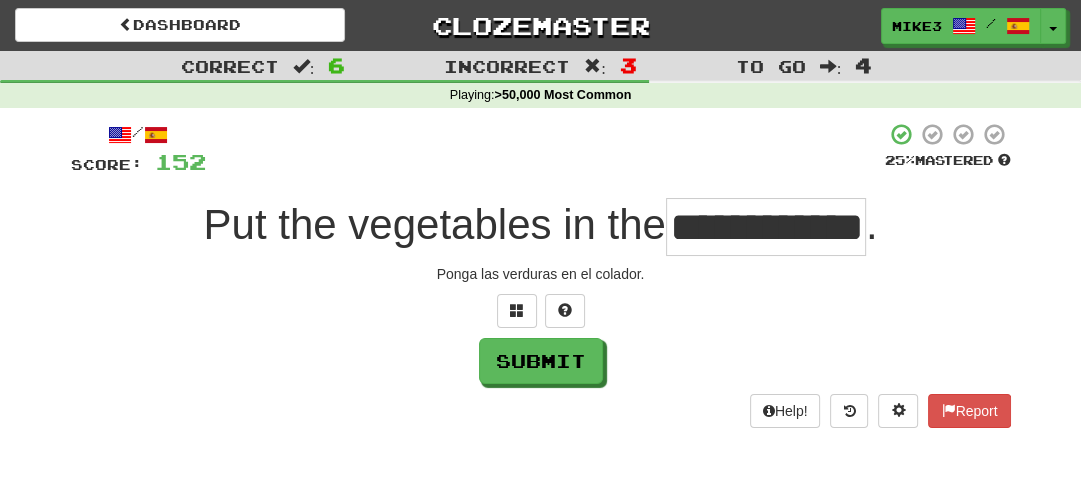 scroll, scrollTop: 0, scrollLeft: 12, axis: horizontal 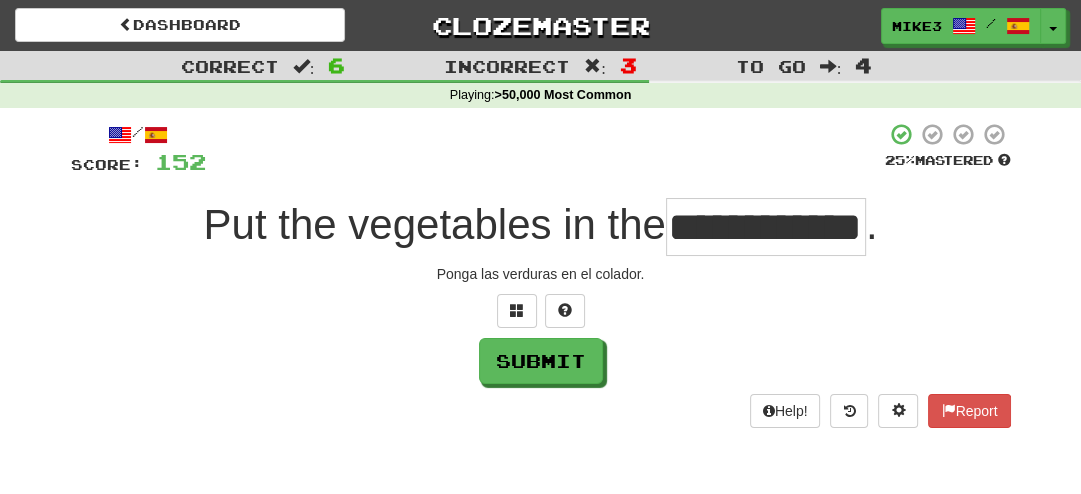 type on "********" 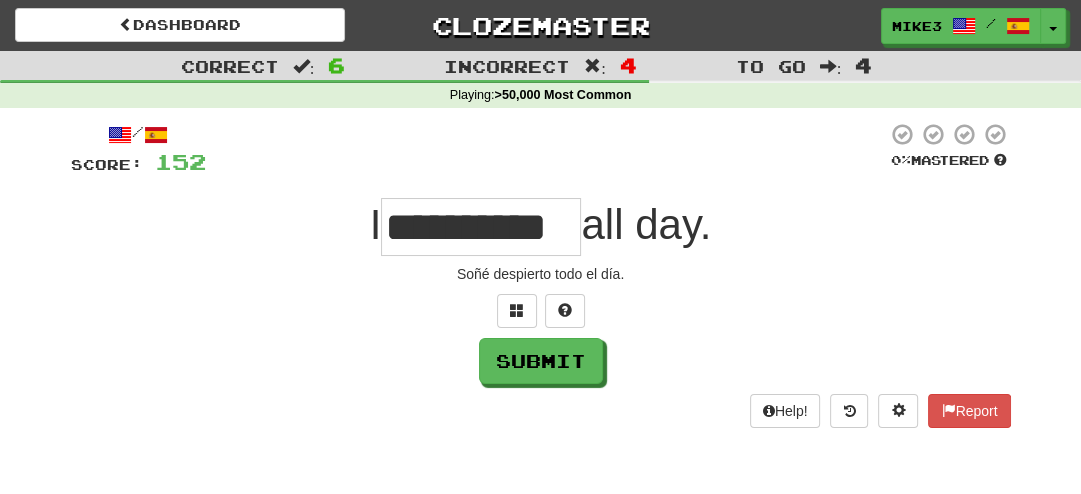 scroll, scrollTop: 0, scrollLeft: 40, axis: horizontal 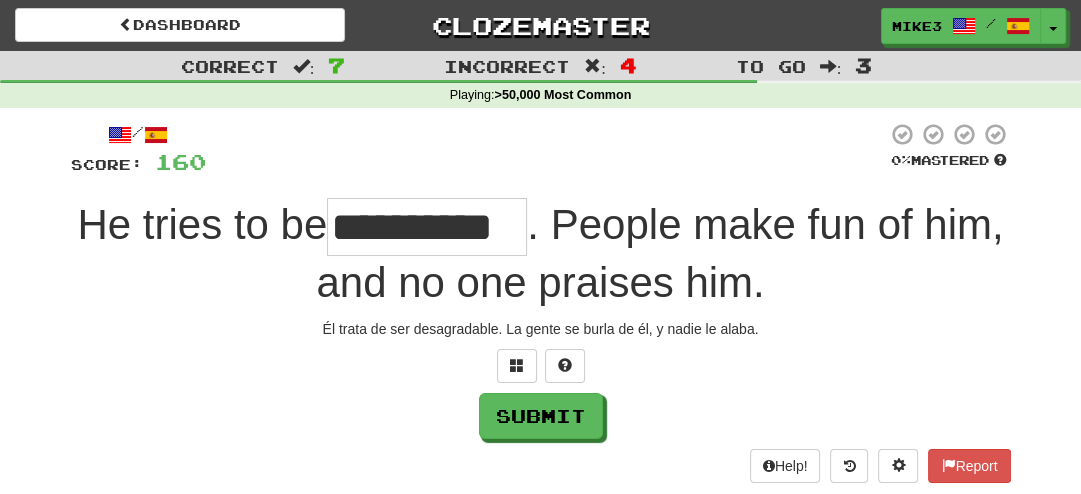 type on "*********" 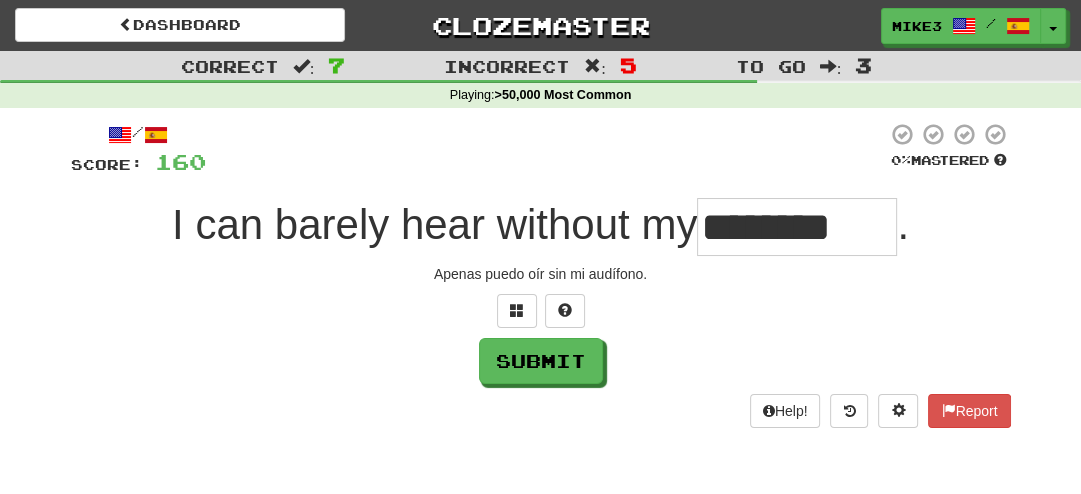 type on "********" 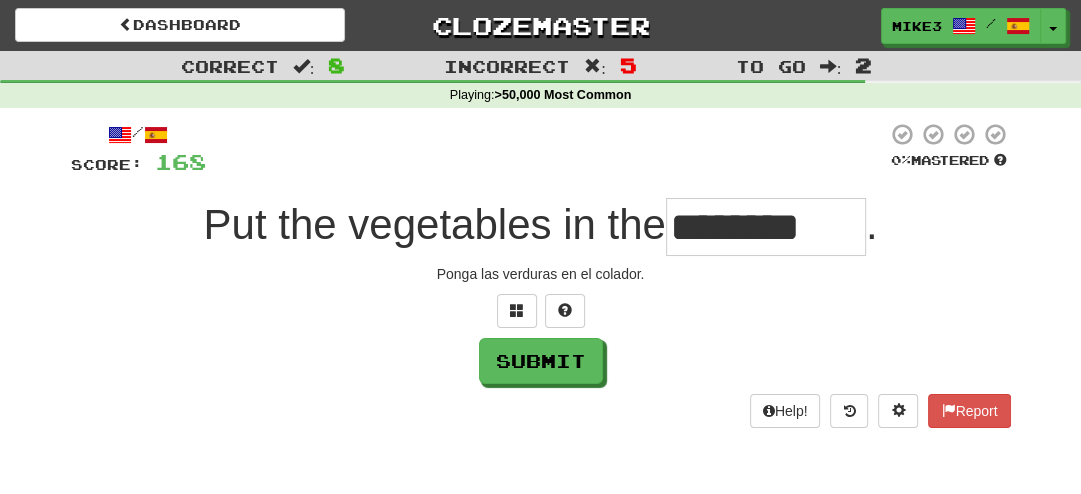 type on "********" 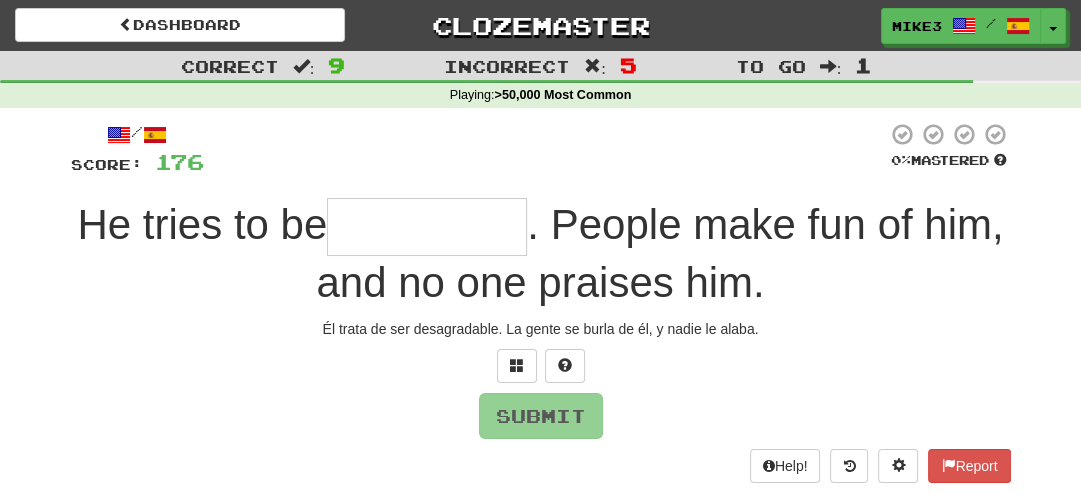 type on "*********" 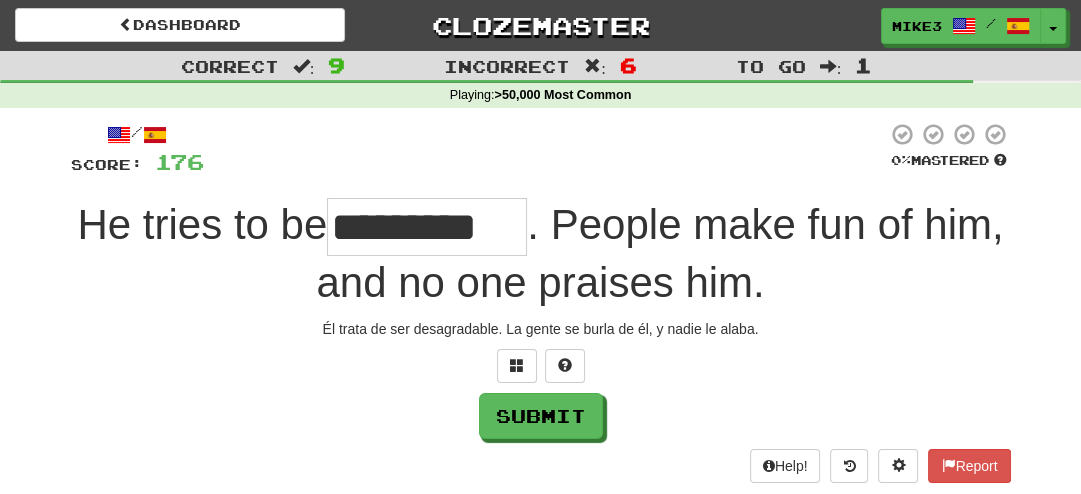 type on "*********" 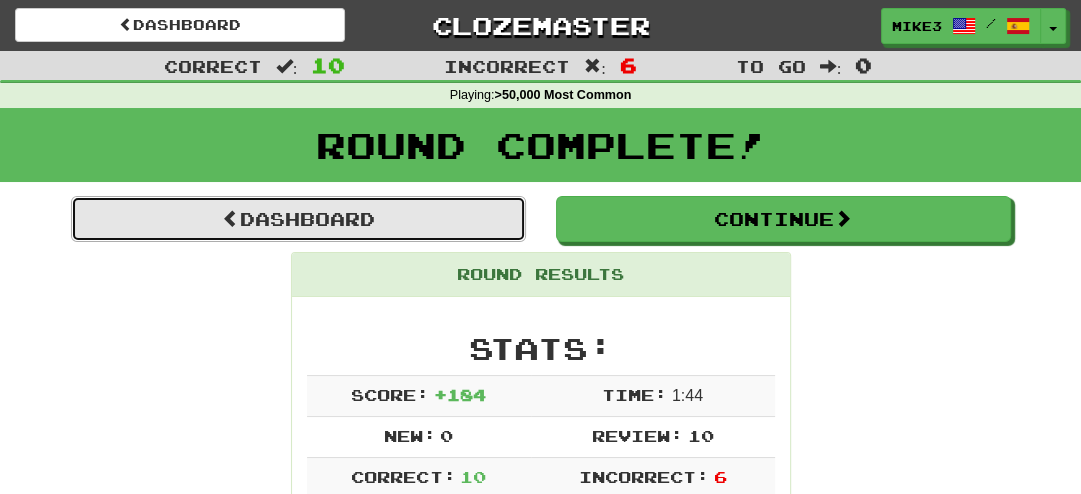 click on "Dashboard" at bounding box center (298, 219) 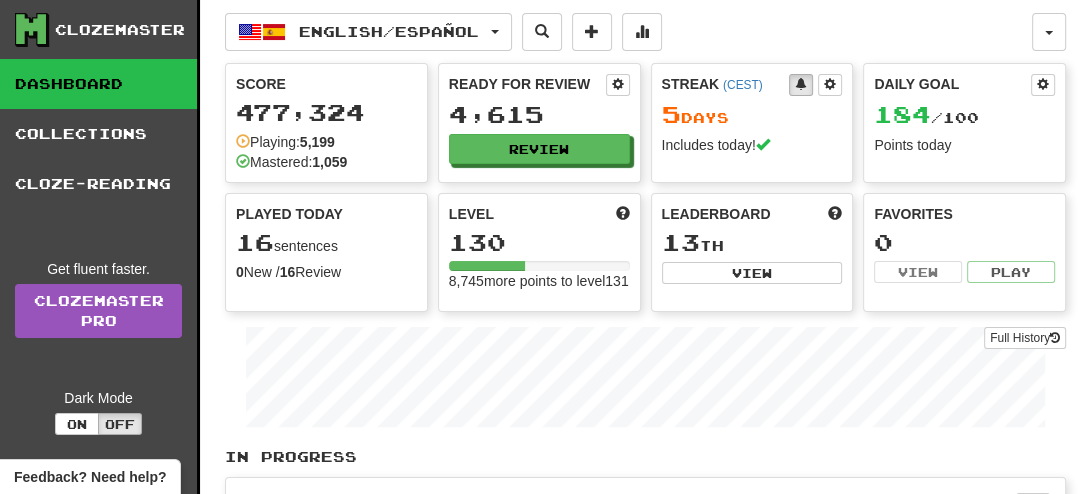scroll, scrollTop: 0, scrollLeft: 0, axis: both 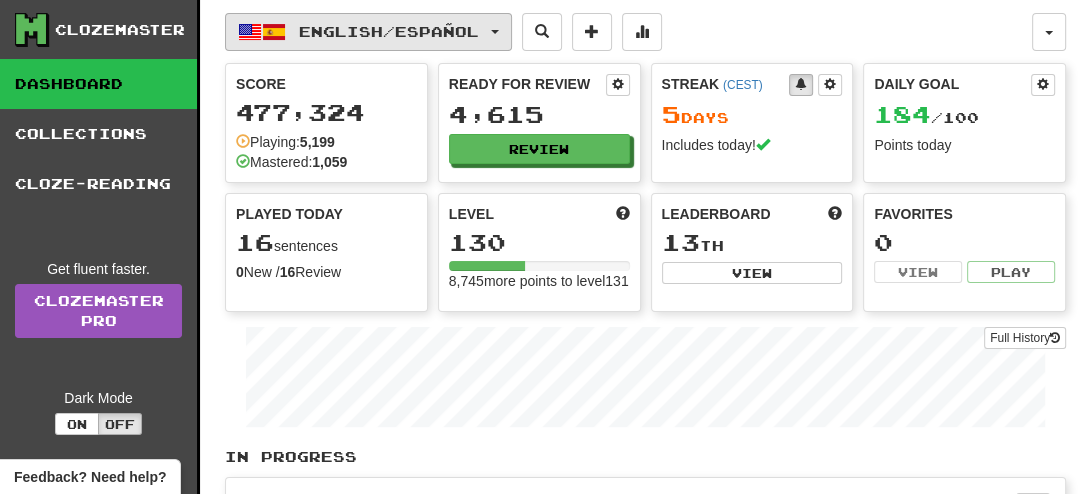 click on "English  /  Español" at bounding box center [389, 31] 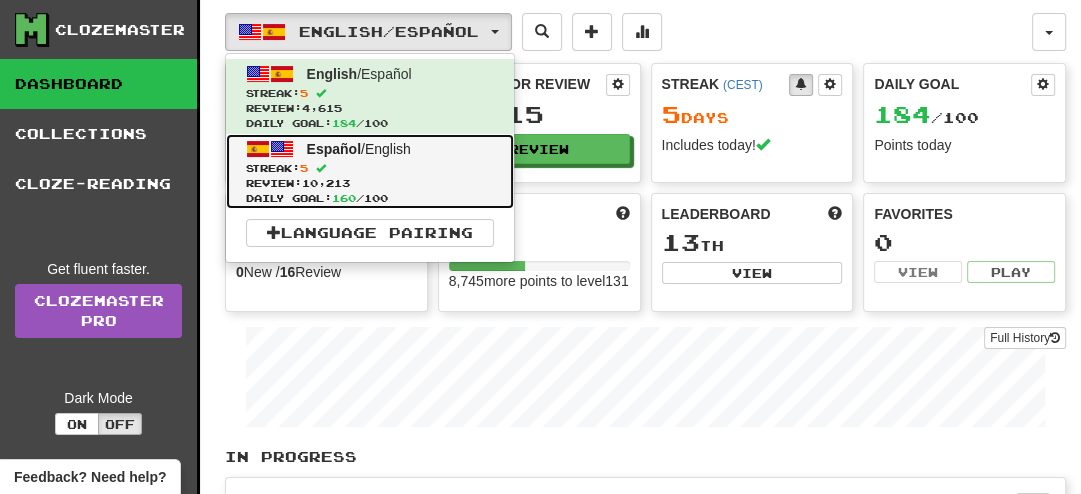 click on "Streak:  5" at bounding box center [370, 168] 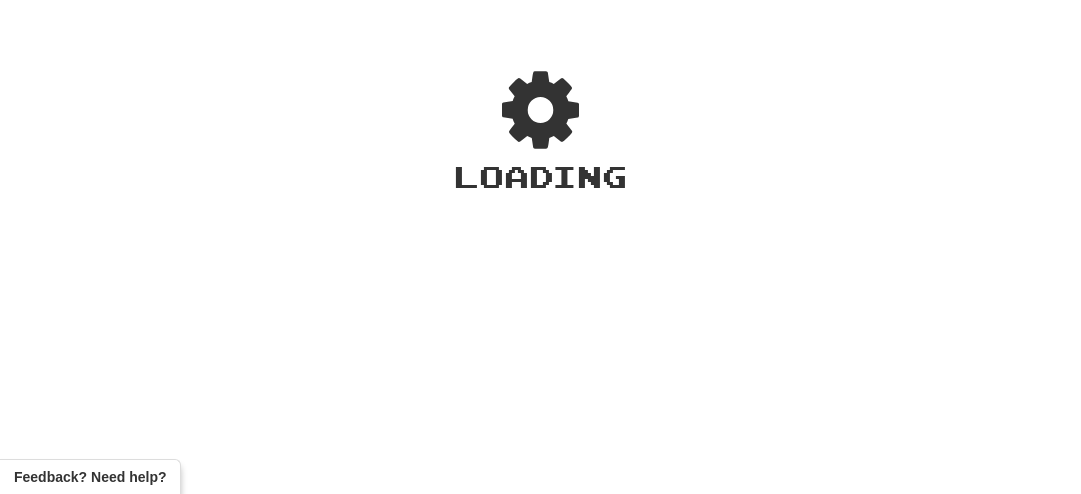 scroll, scrollTop: 0, scrollLeft: 0, axis: both 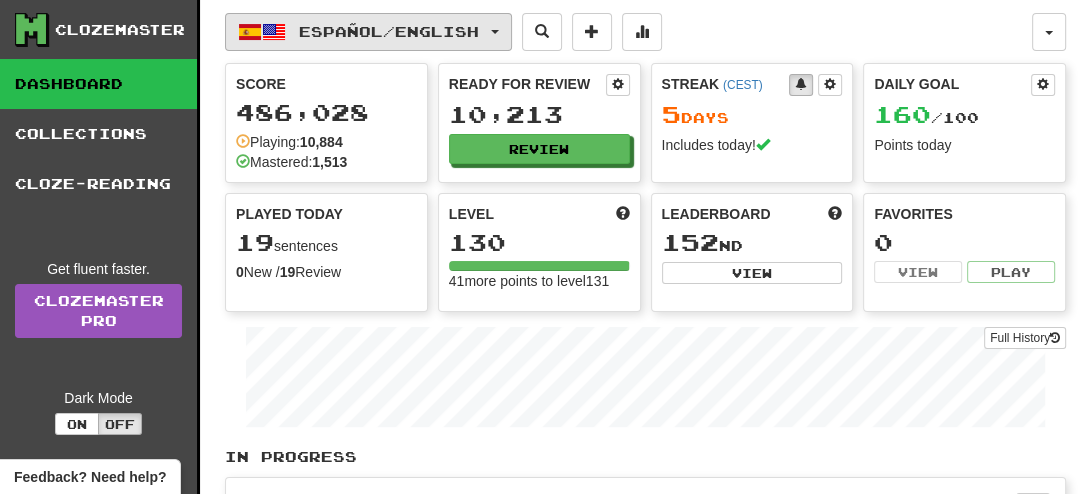click on "Español  /  English" at bounding box center (389, 31) 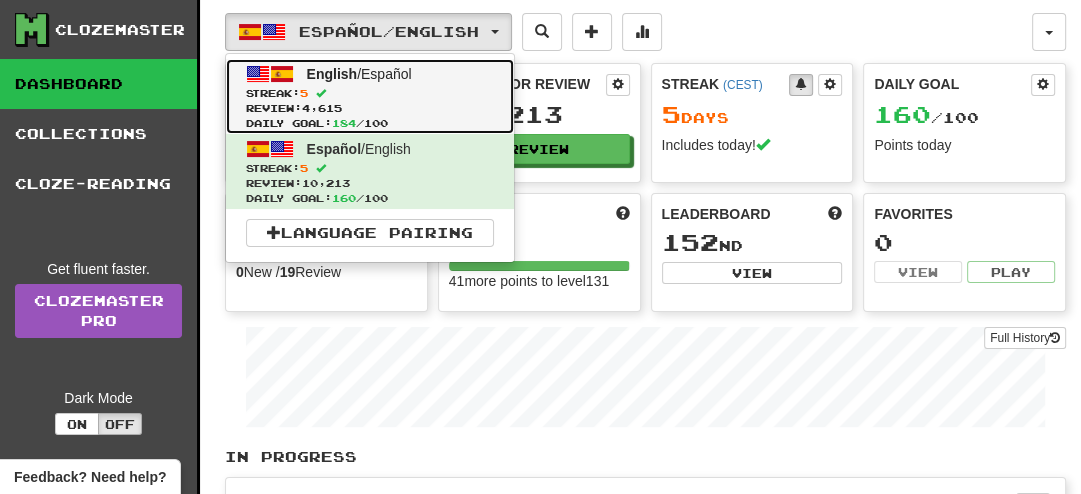 click on "English  /  Español Streak:  5   Review:  4,615 Daily Goal:  184  /  100" at bounding box center (370, 96) 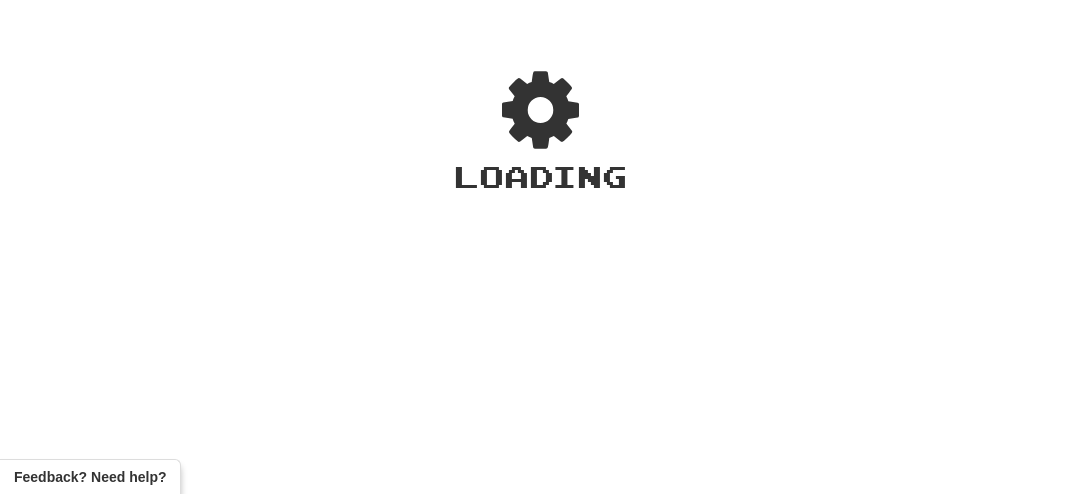 scroll, scrollTop: 0, scrollLeft: 0, axis: both 